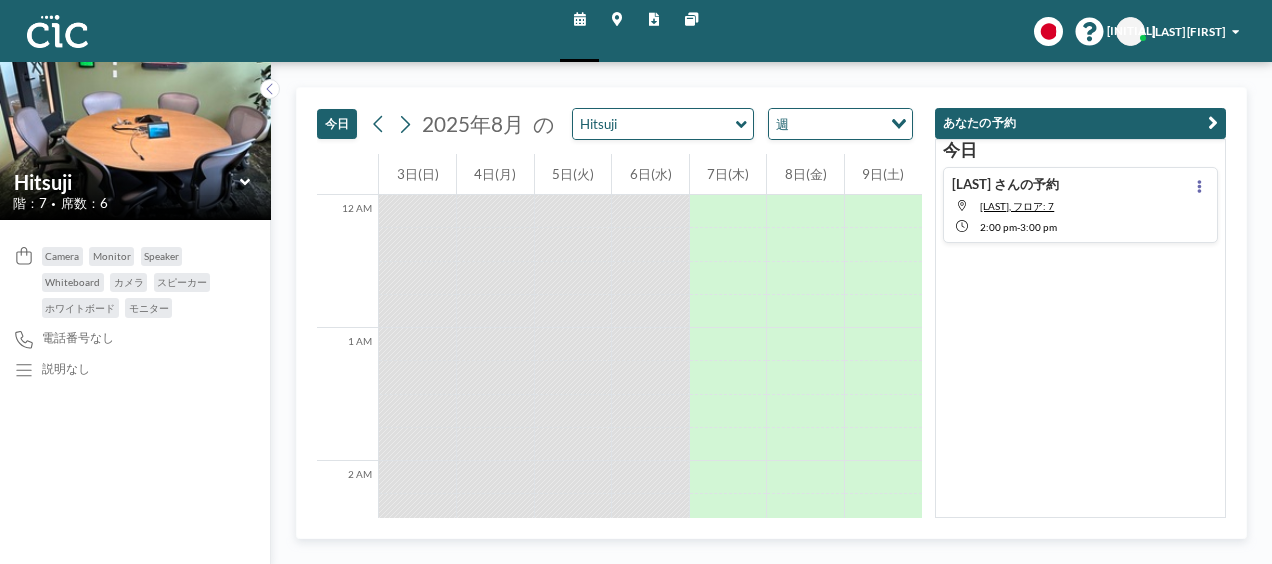 scroll, scrollTop: 0, scrollLeft: 0, axis: both 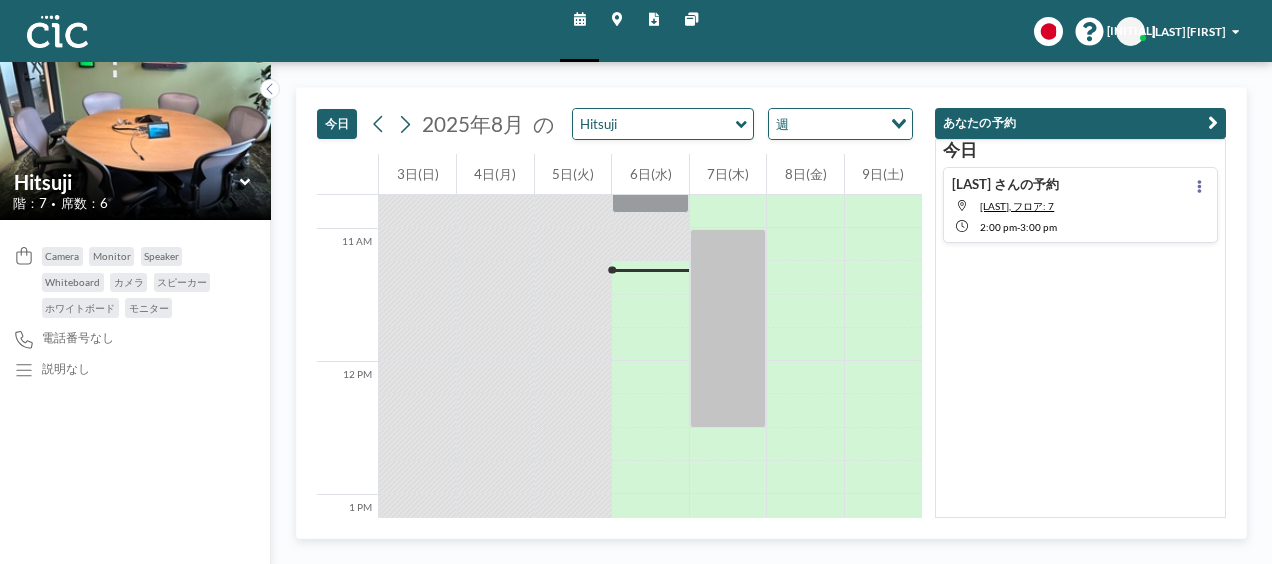 click 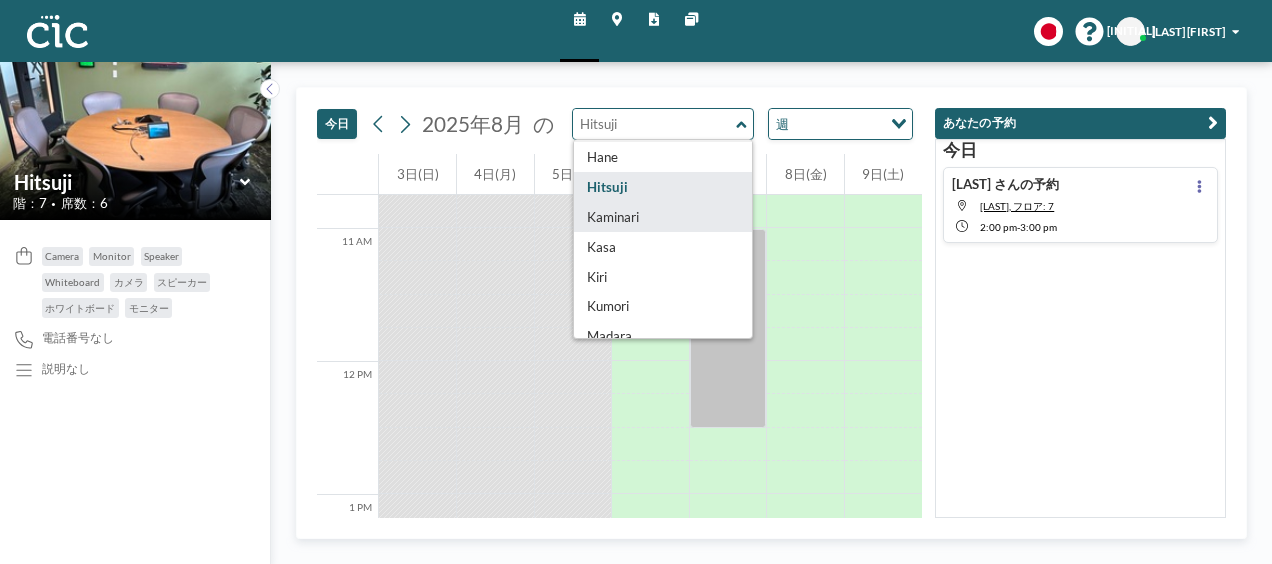 scroll, scrollTop: 0, scrollLeft: 0, axis: both 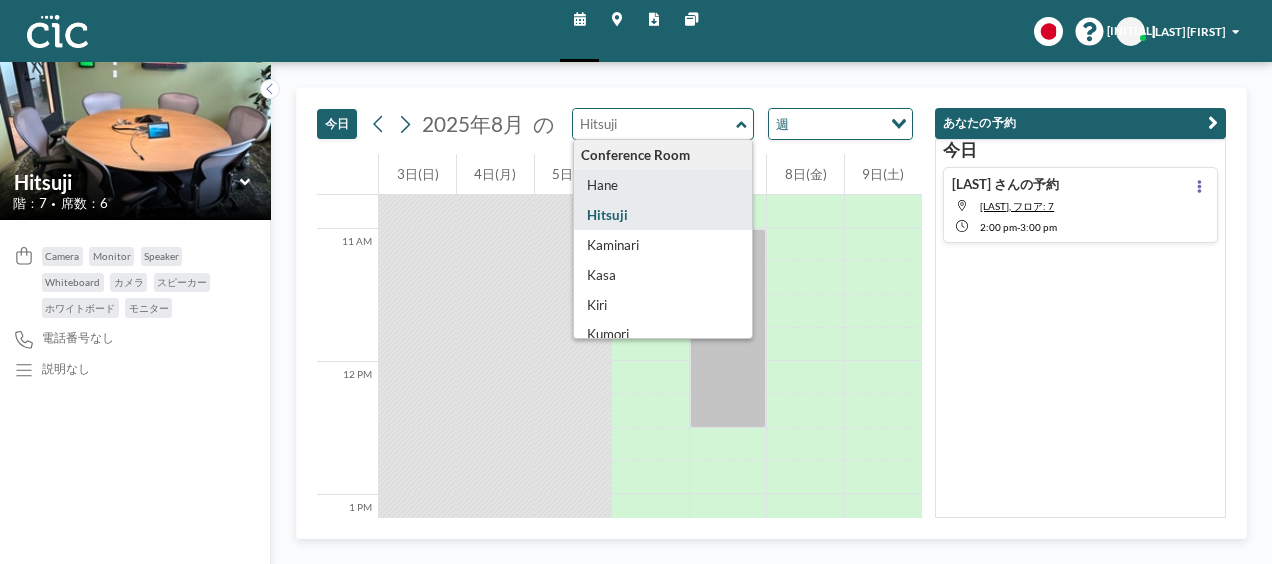 type on "Hane" 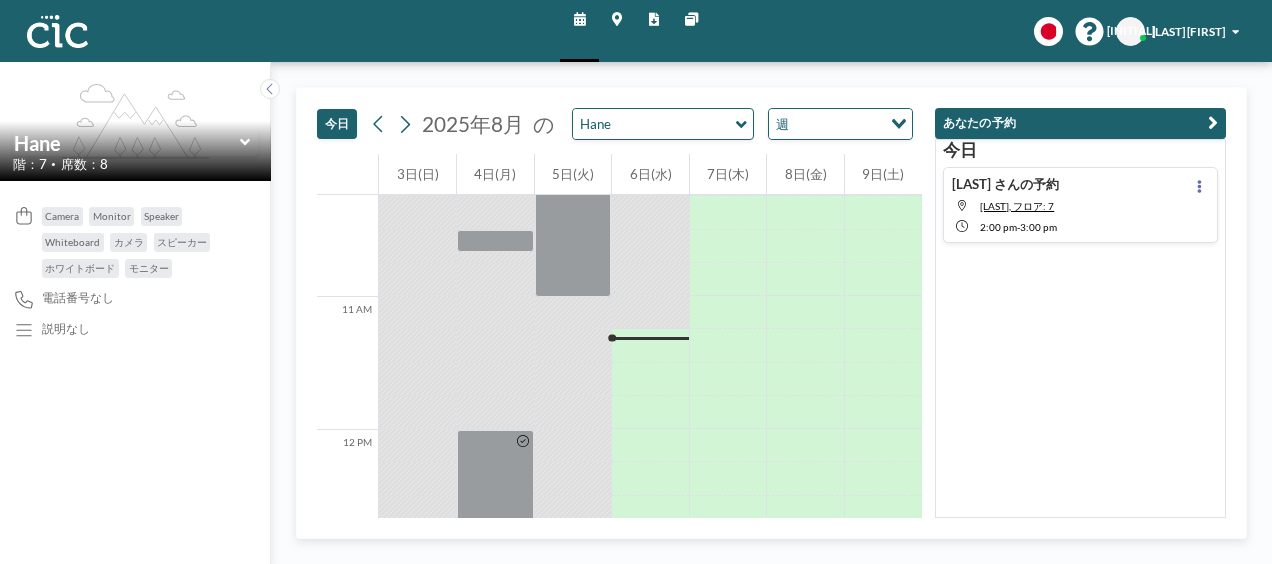 scroll, scrollTop: 1430, scrollLeft: 0, axis: vertical 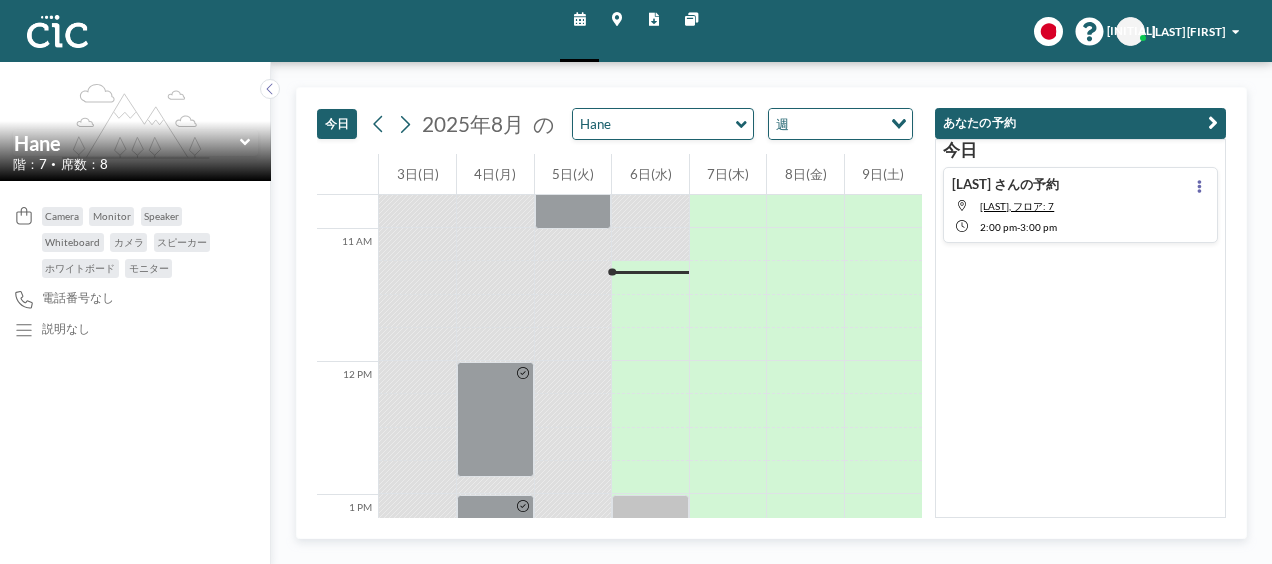 click 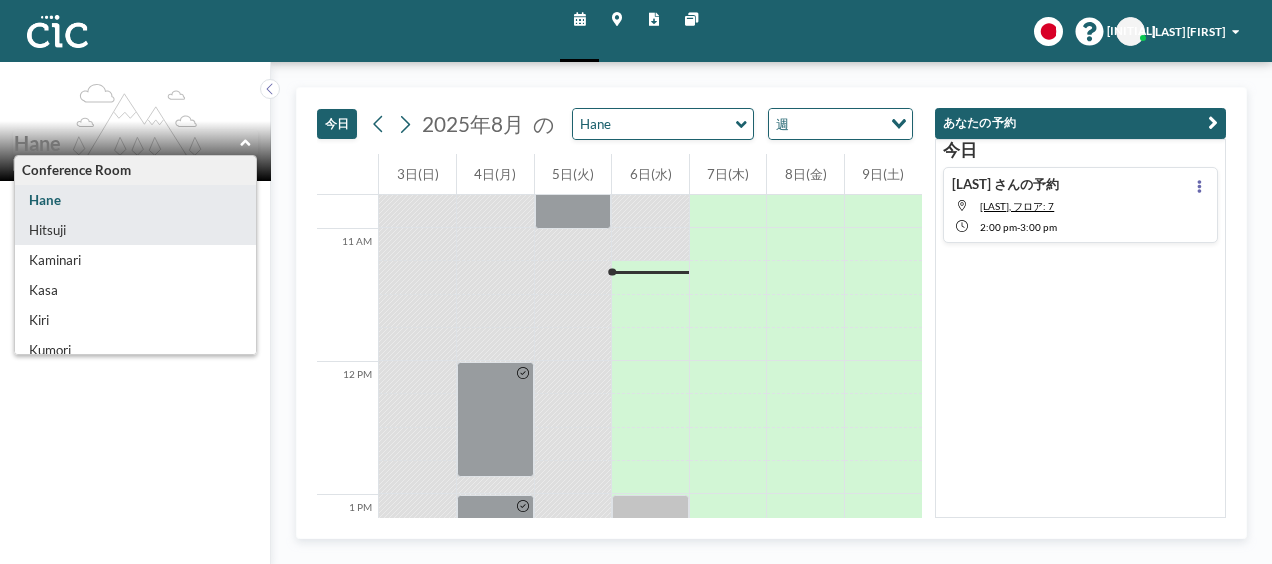 type on "Hitsuji" 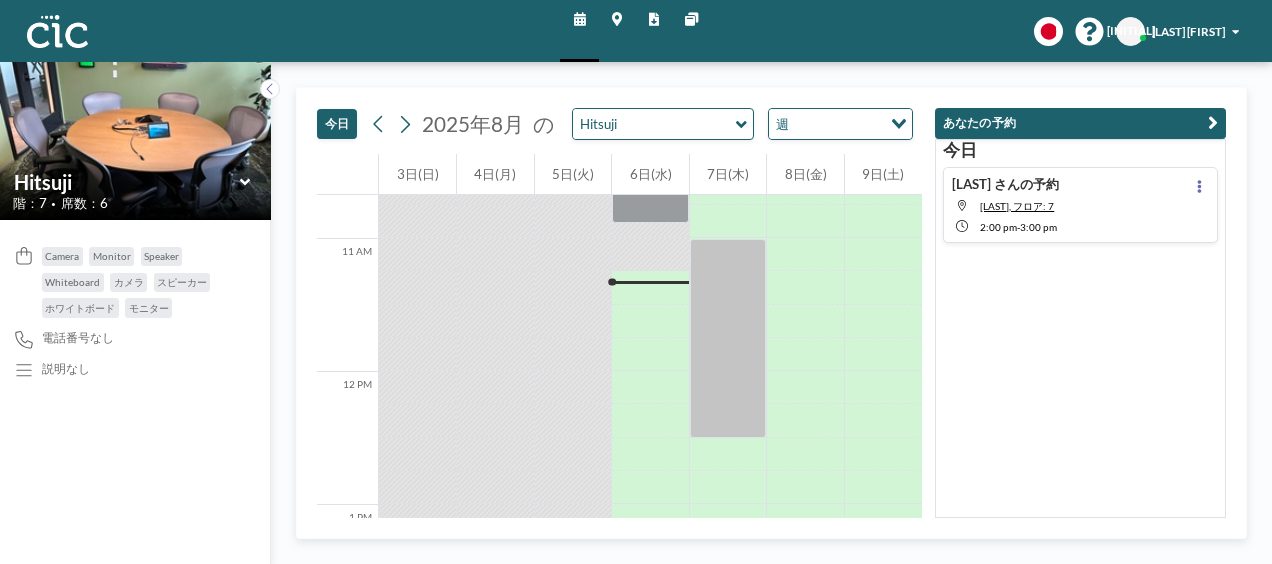 scroll, scrollTop: 1430, scrollLeft: 0, axis: vertical 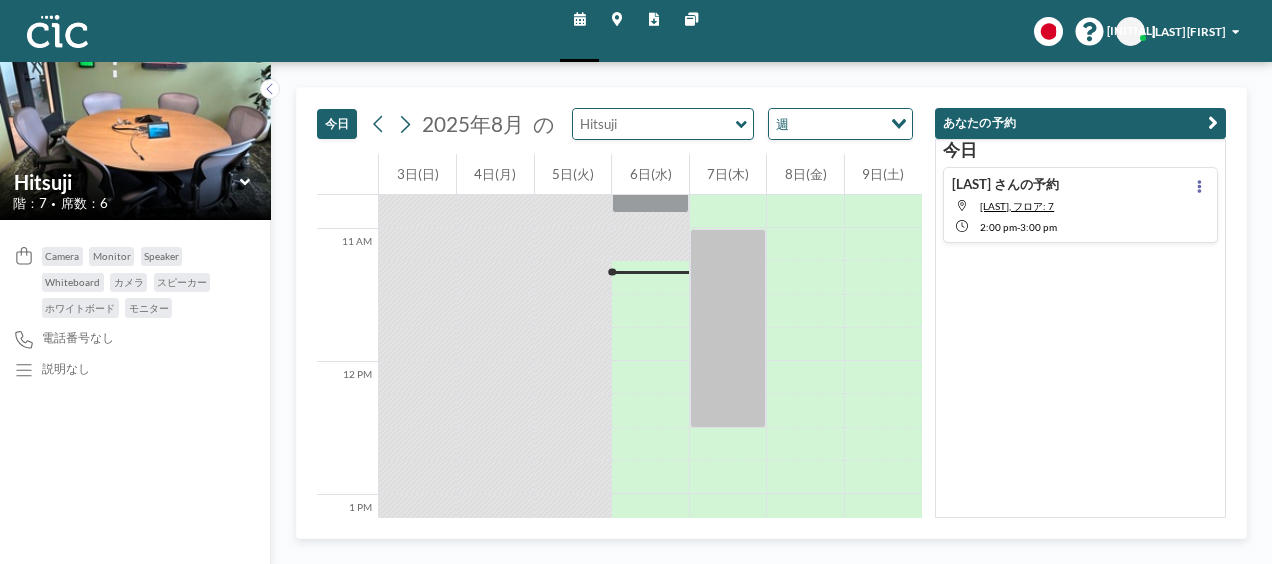 click at bounding box center (654, 124) 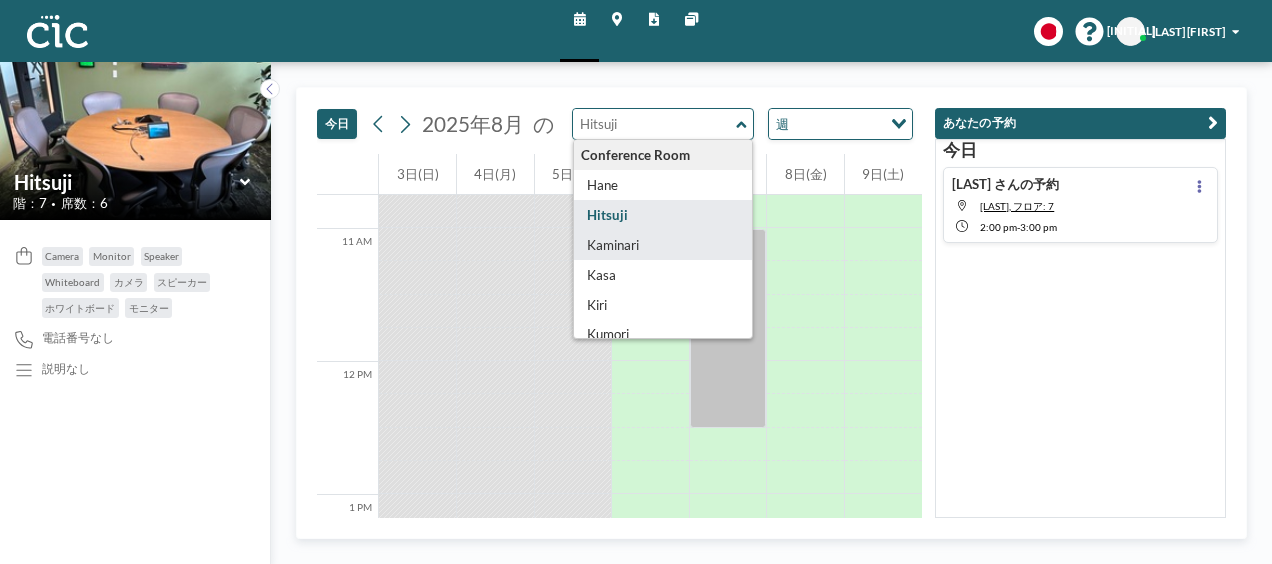 type on "Kaminari" 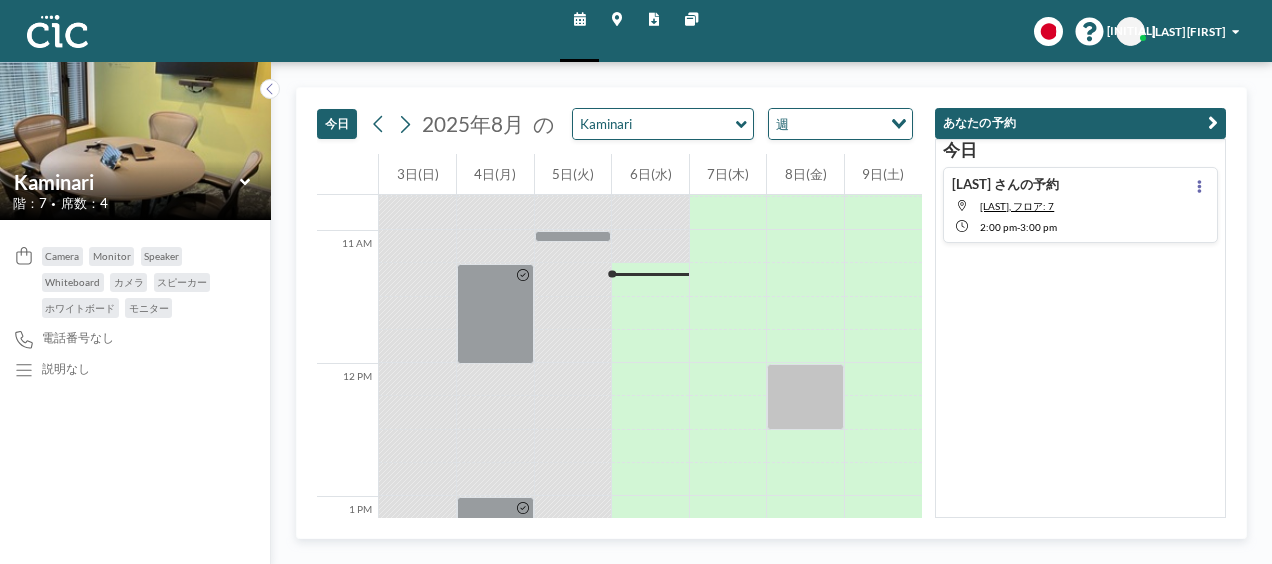 scroll, scrollTop: 1430, scrollLeft: 0, axis: vertical 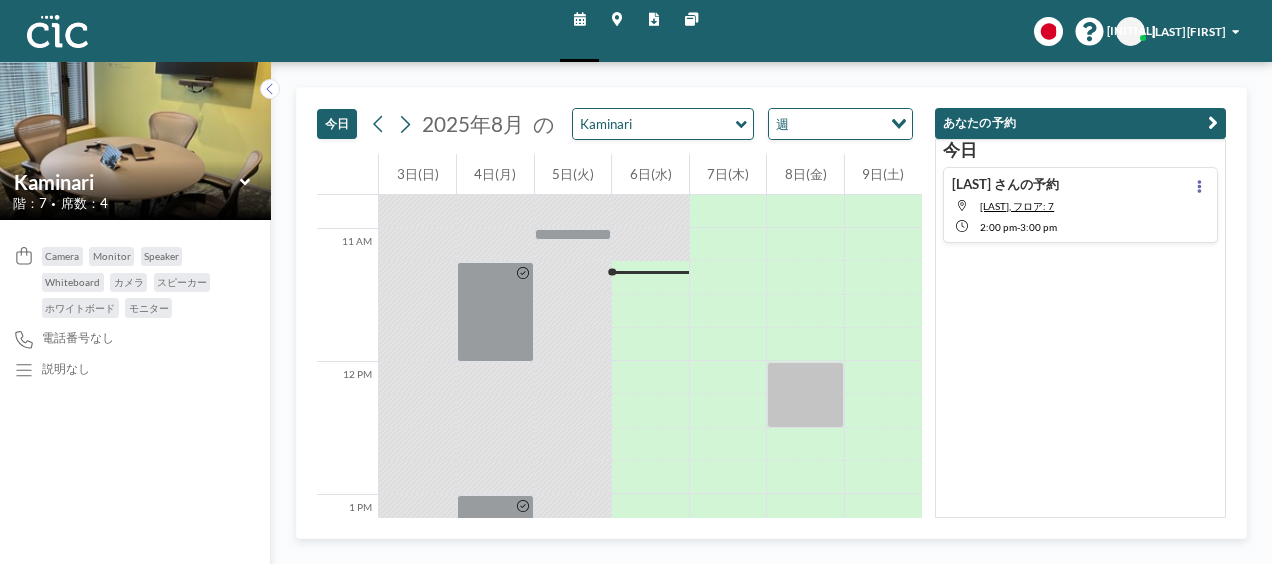 click 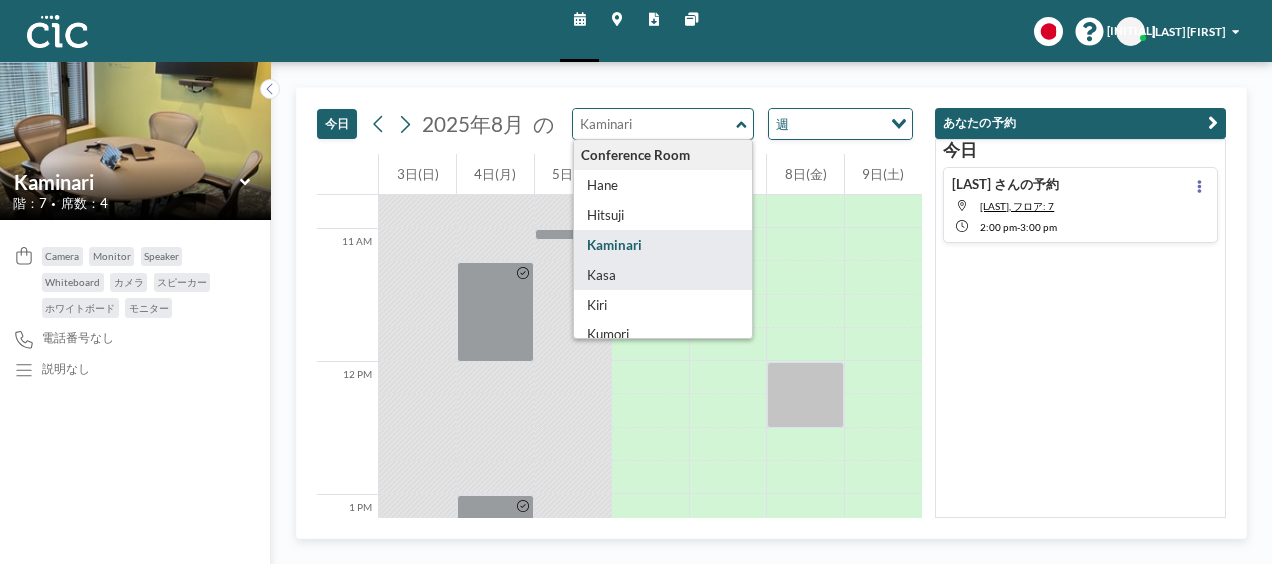 type on "Kasa" 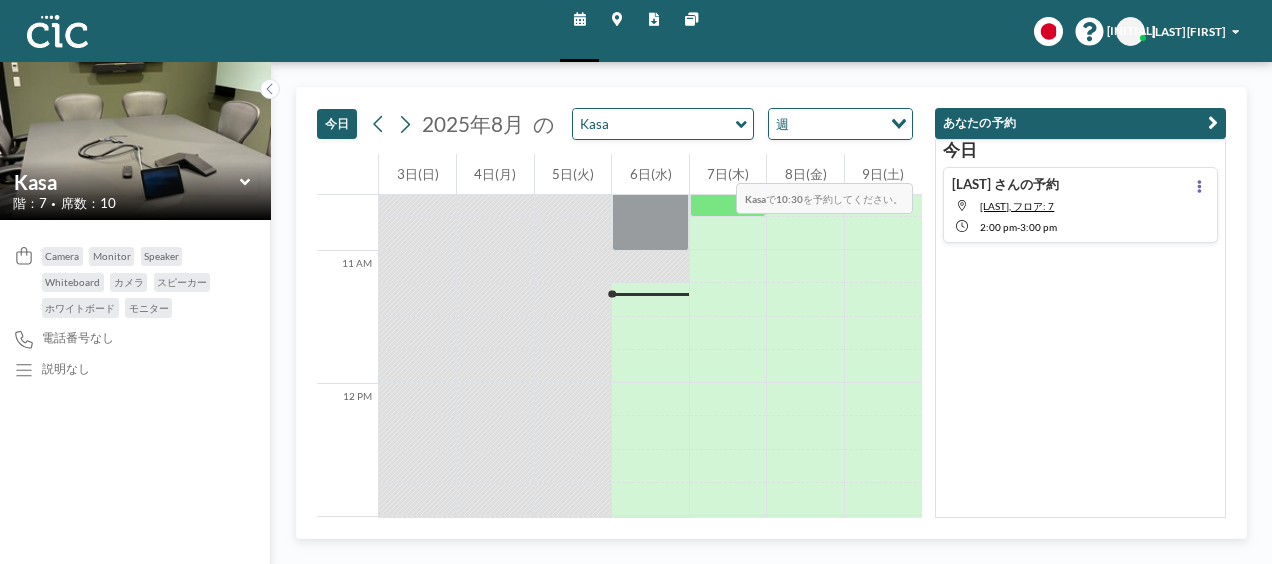 scroll, scrollTop: 1430, scrollLeft: 0, axis: vertical 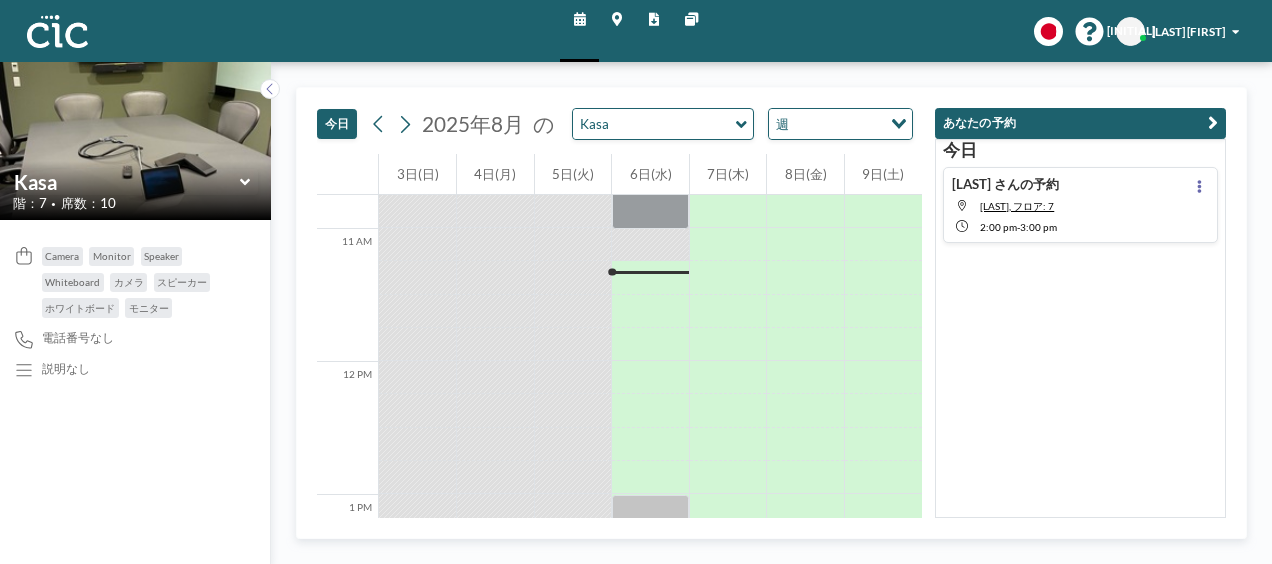 click on "Kasa" at bounding box center [663, 124] 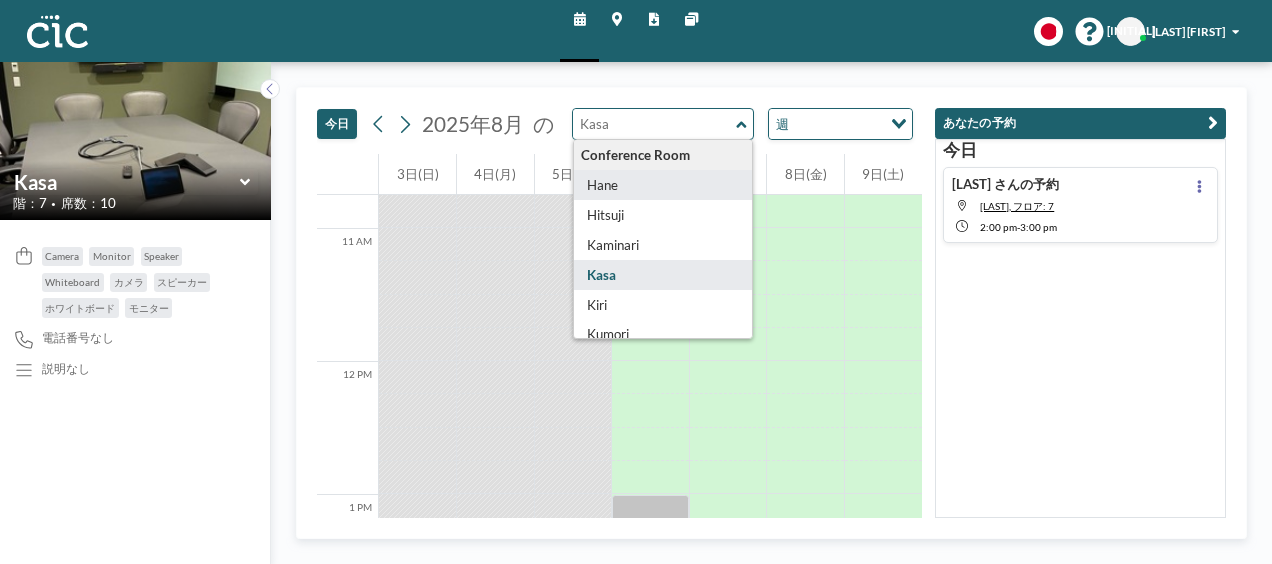 type on "Hane" 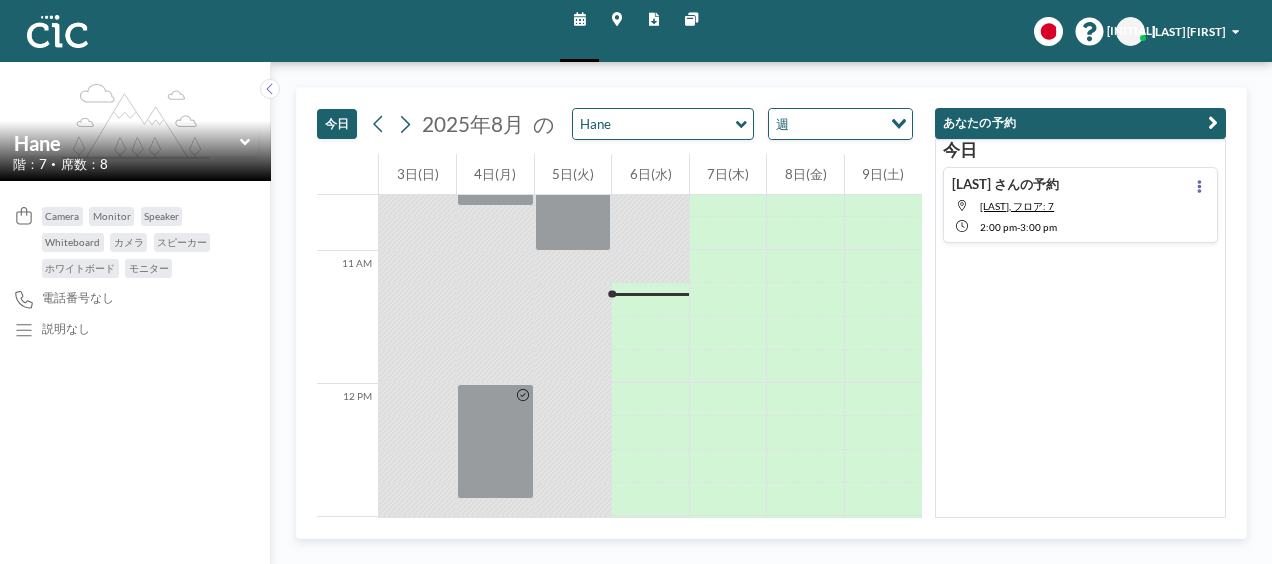 scroll, scrollTop: 1430, scrollLeft: 0, axis: vertical 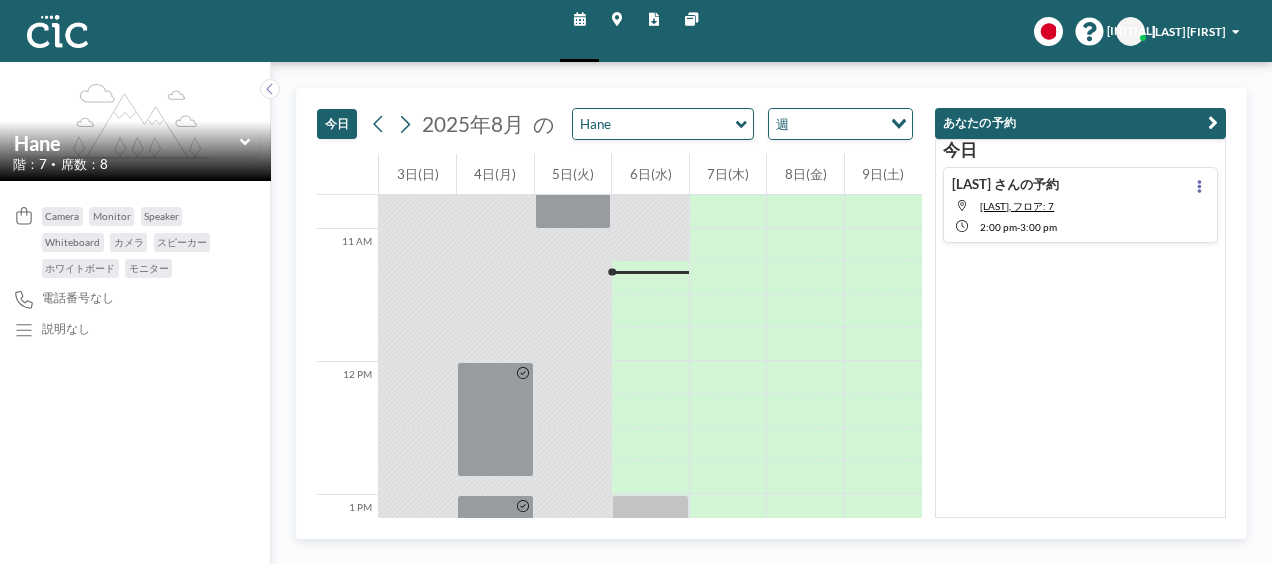 click 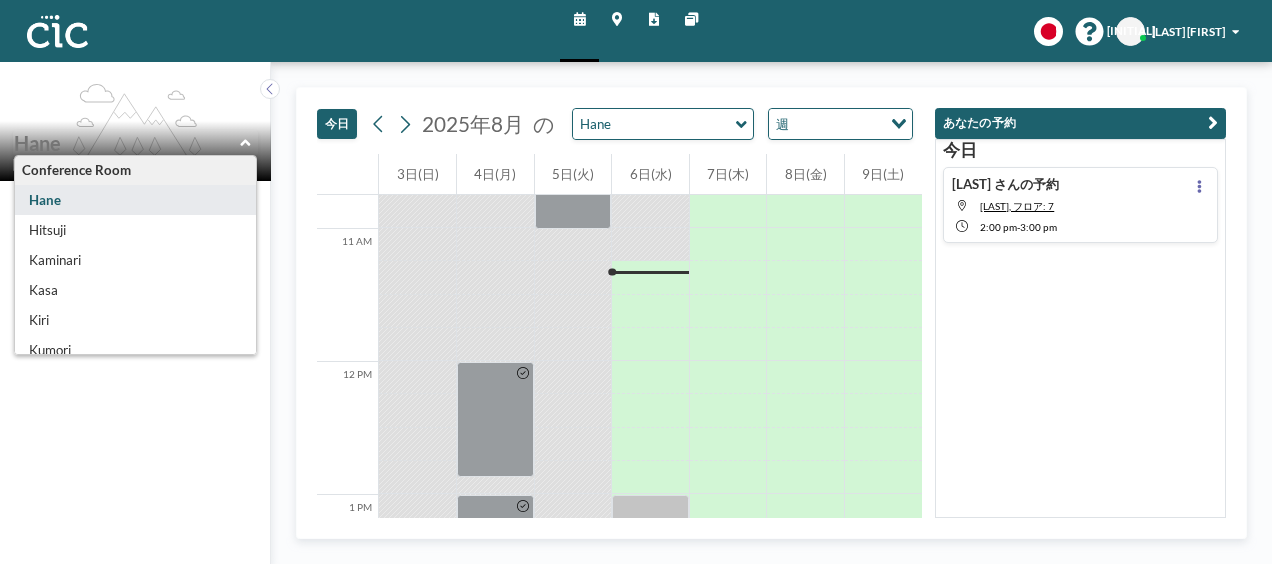 click 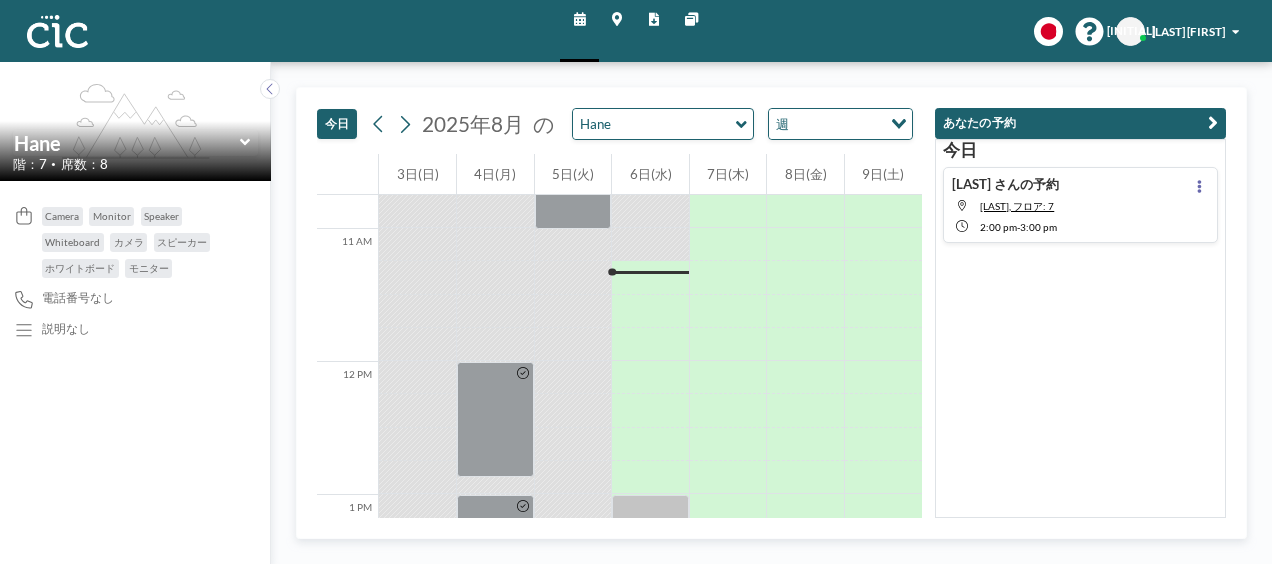 click 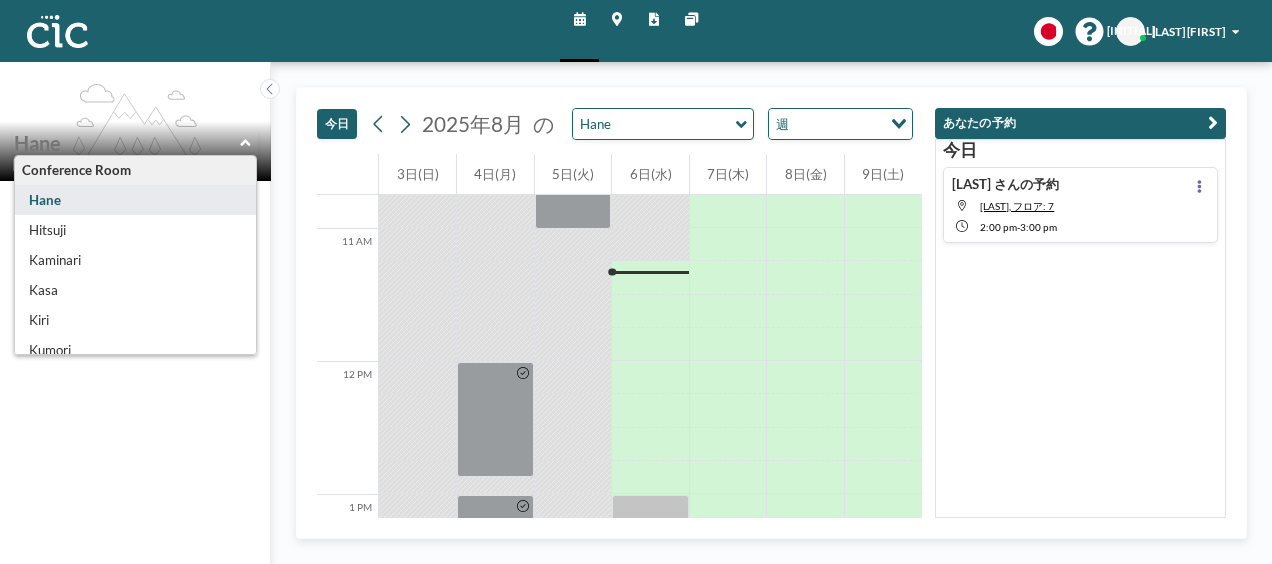 click 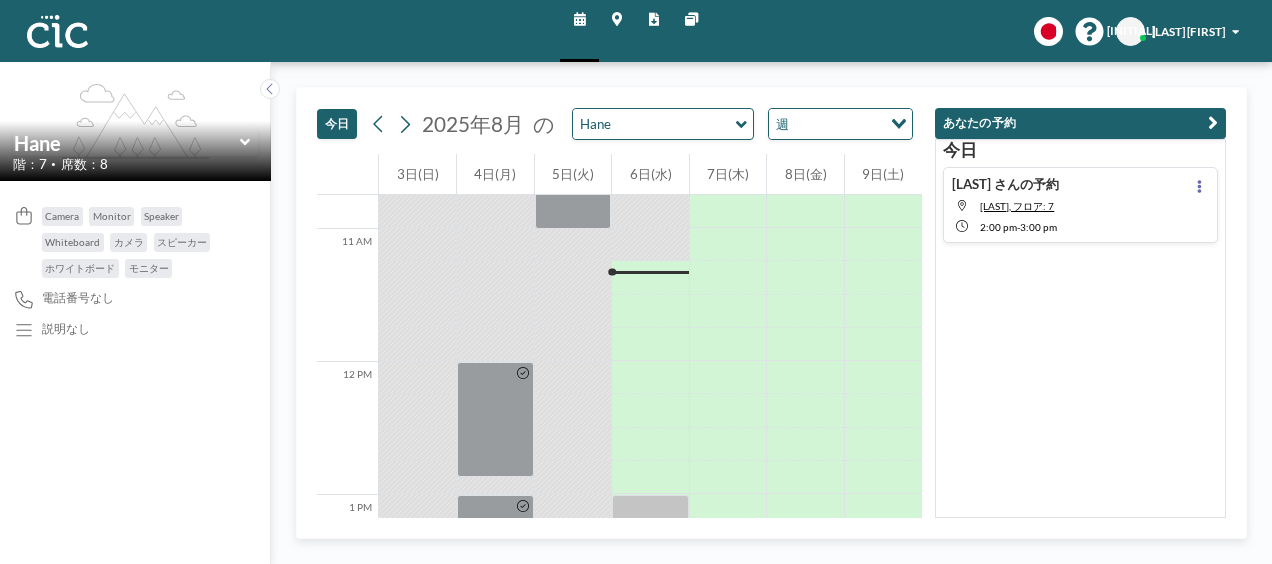 click 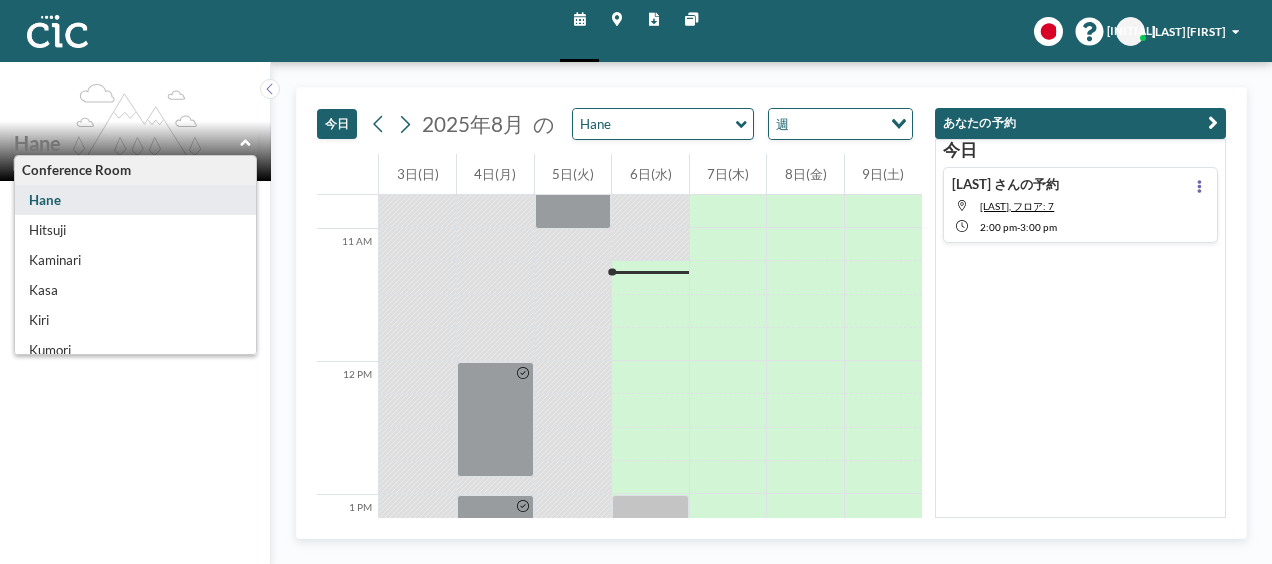 click on "Conference Room" at bounding box center [135, 171] 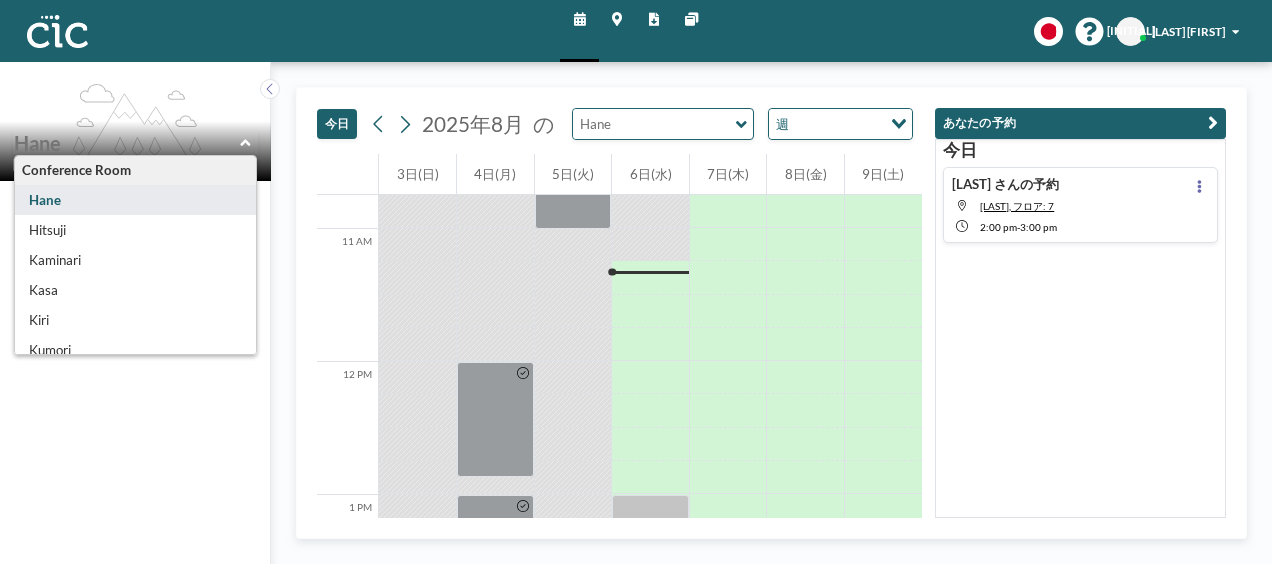 click at bounding box center (663, 124) 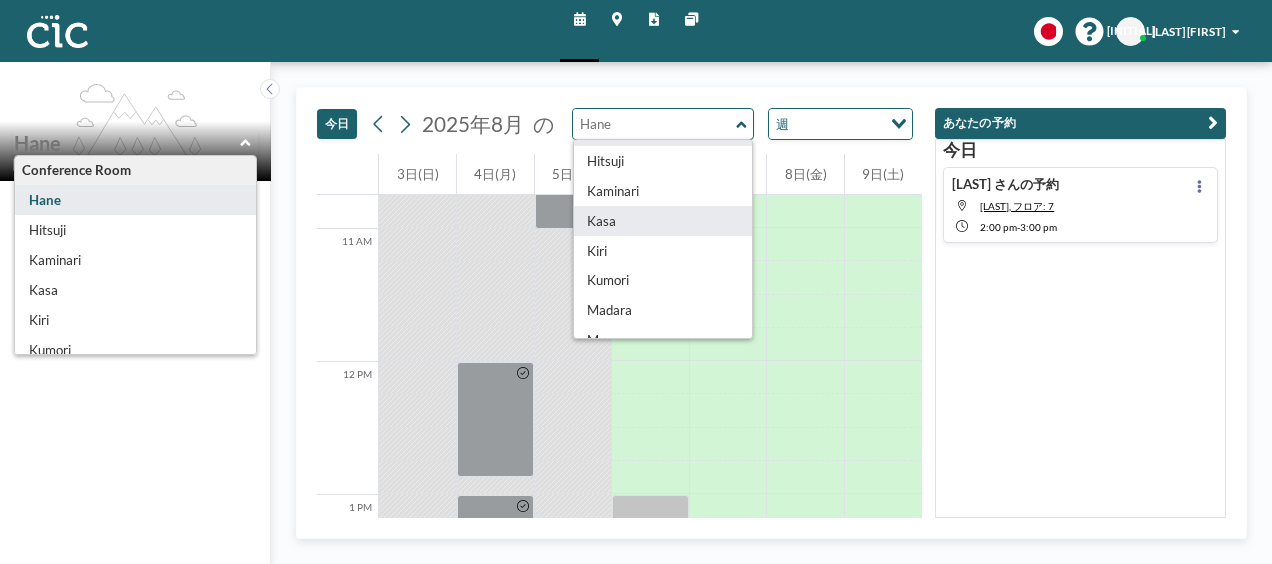 scroll, scrollTop: 56, scrollLeft: 0, axis: vertical 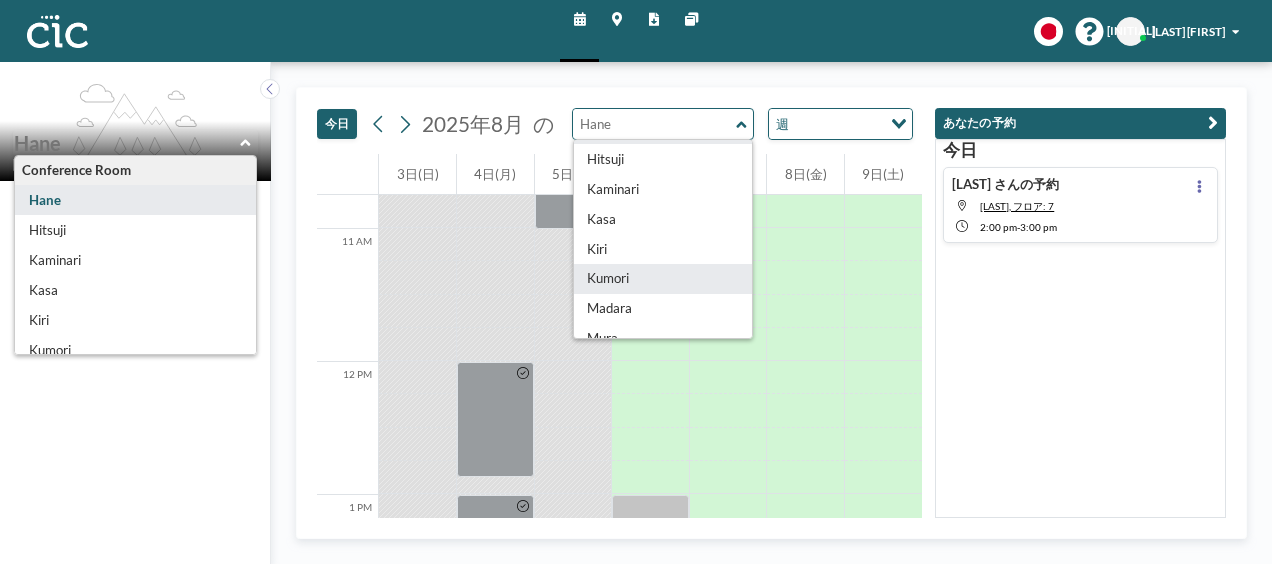 type on "Kumori" 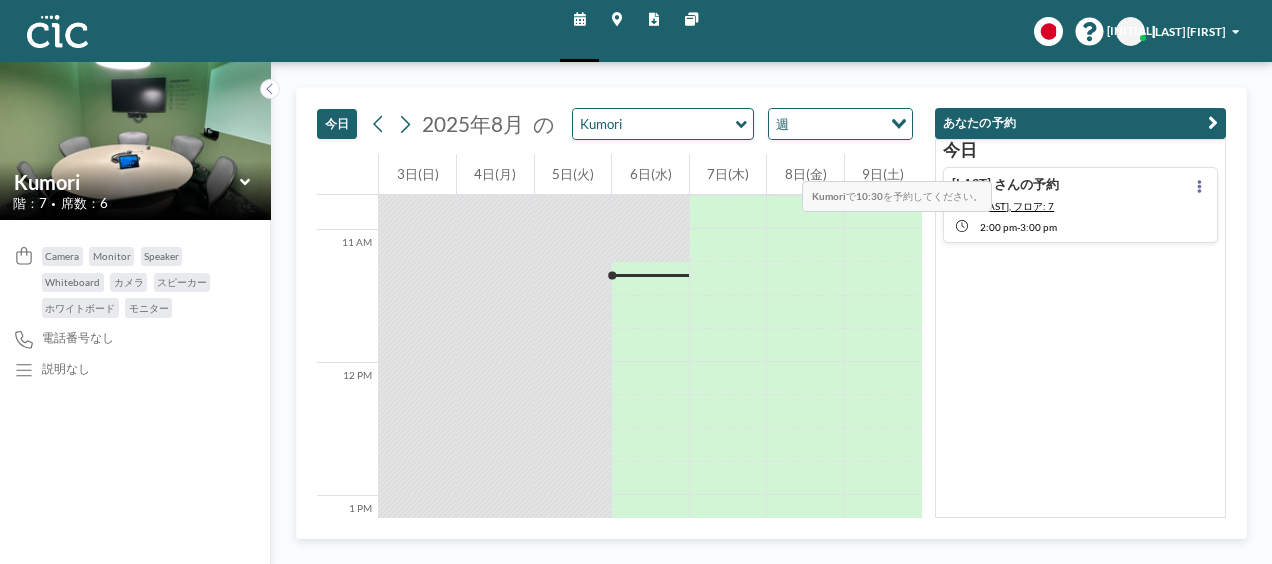 scroll, scrollTop: 1430, scrollLeft: 0, axis: vertical 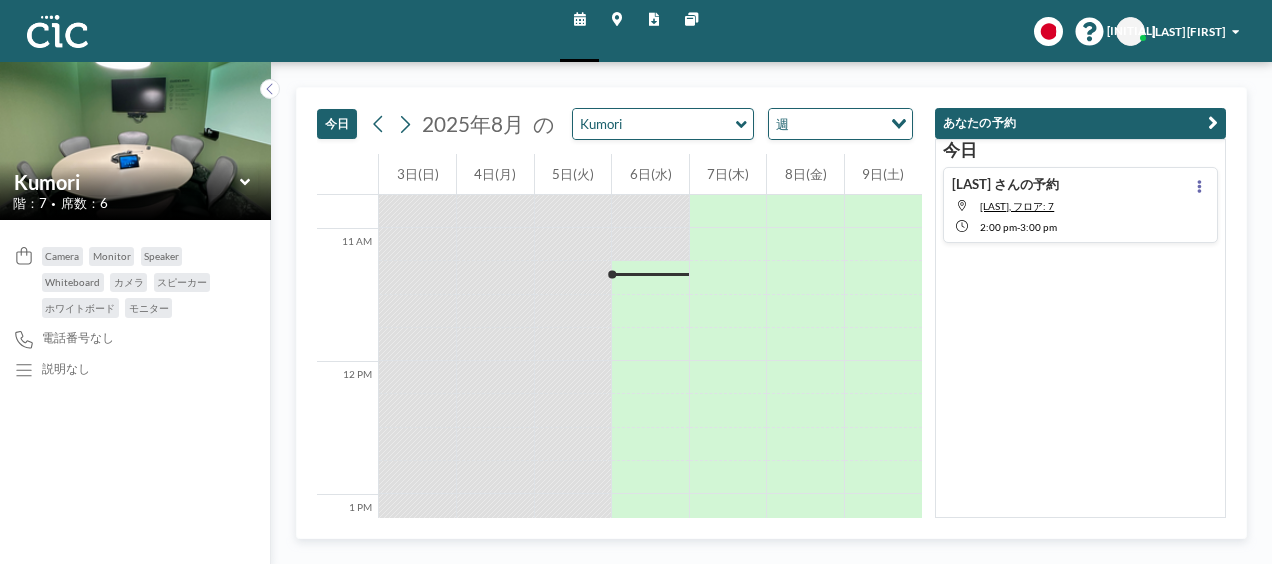 click 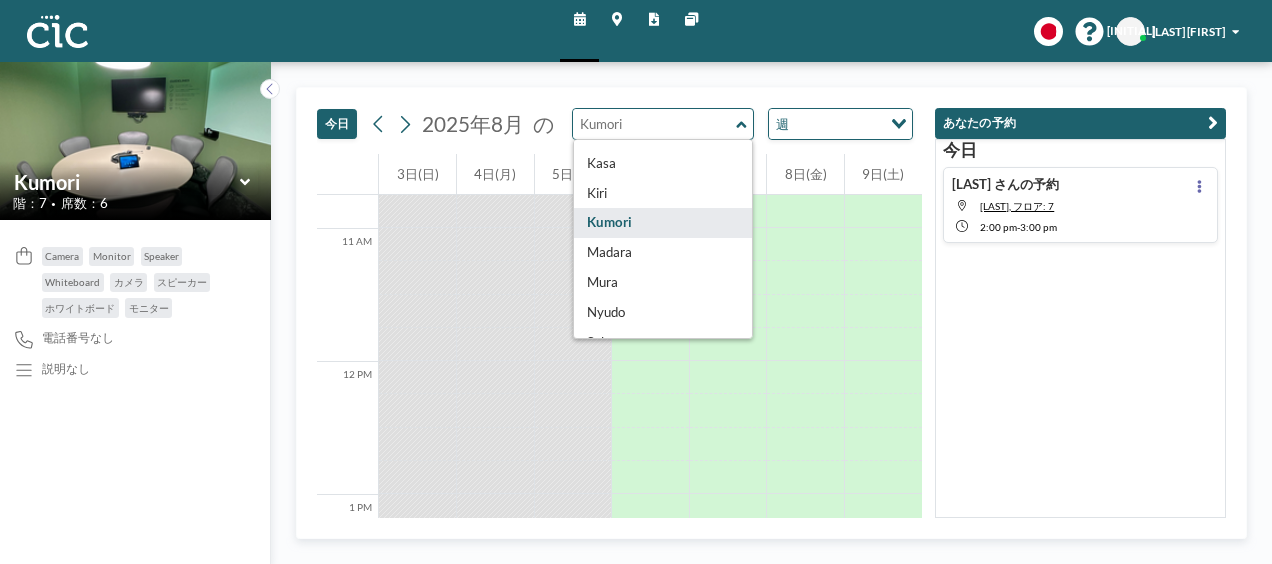 scroll, scrollTop: 113, scrollLeft: 0, axis: vertical 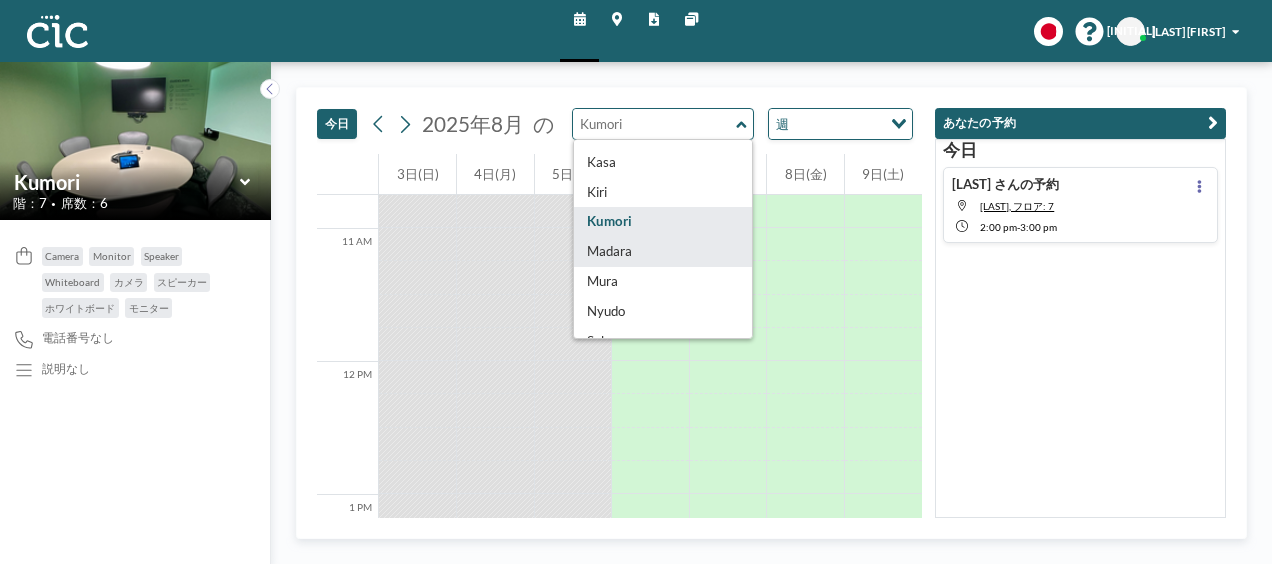 type on "Madara" 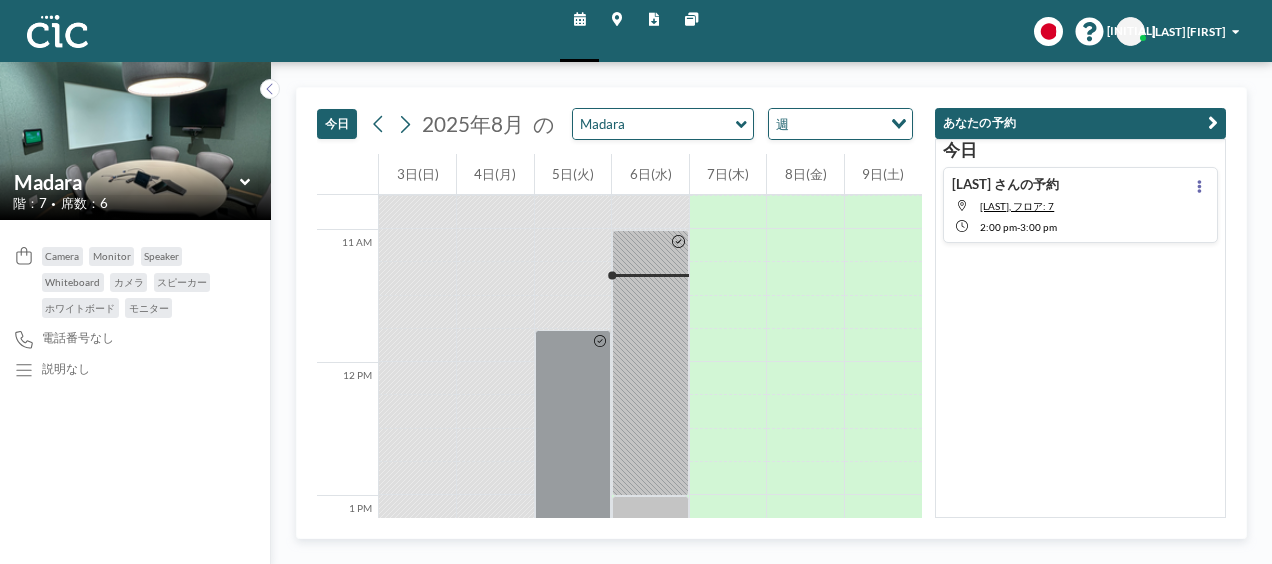scroll, scrollTop: 1430, scrollLeft: 0, axis: vertical 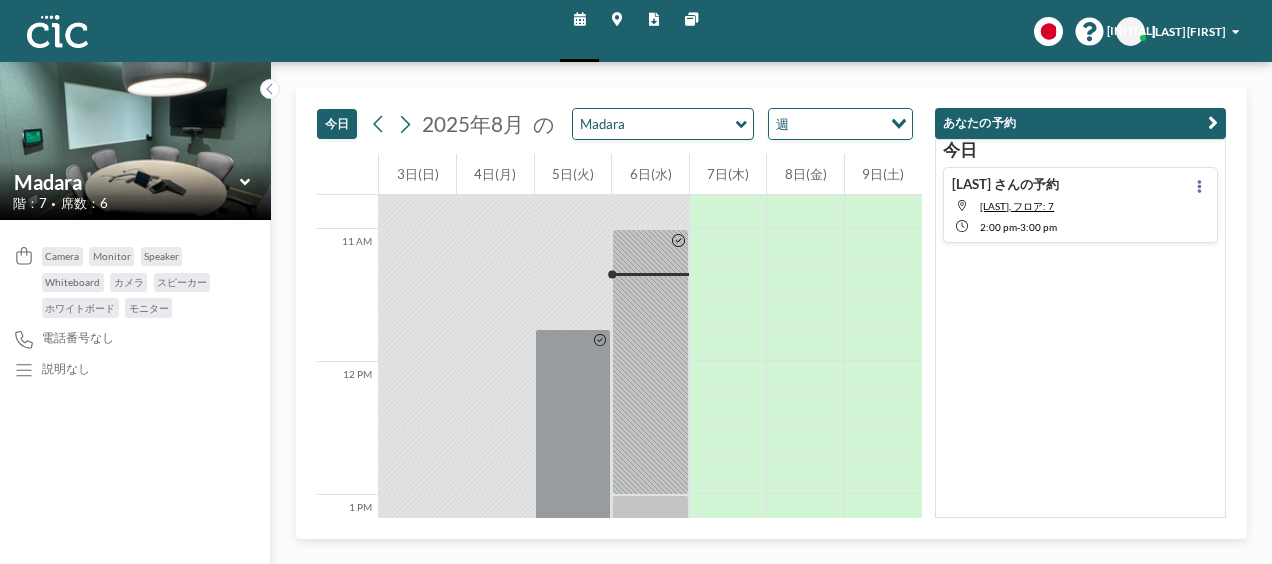 click 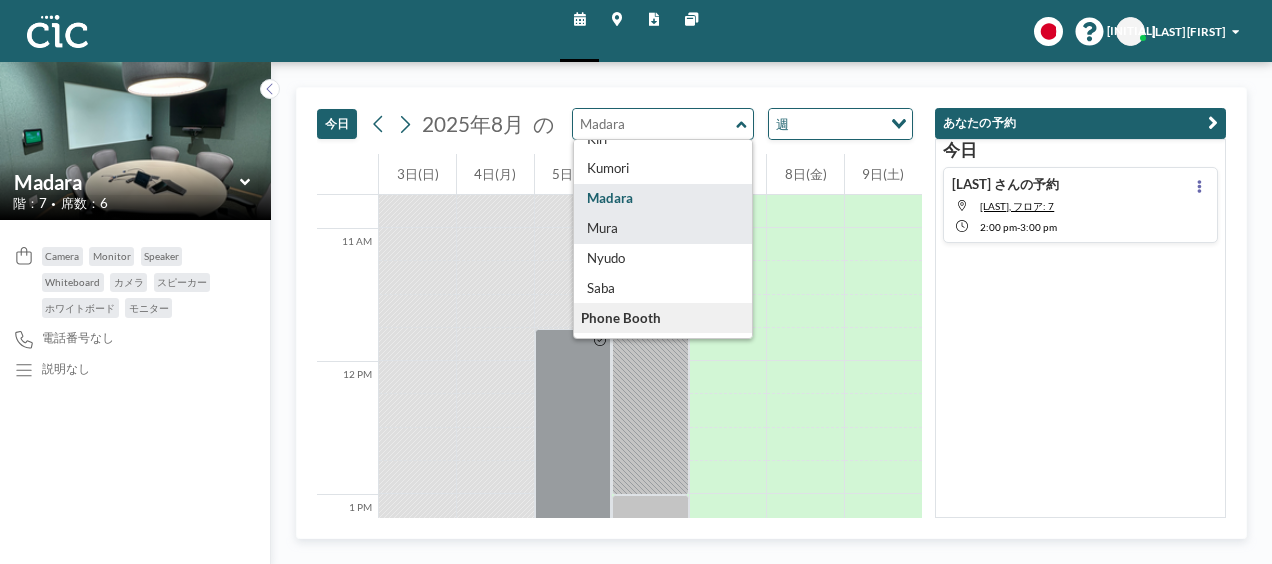 scroll, scrollTop: 170, scrollLeft: 0, axis: vertical 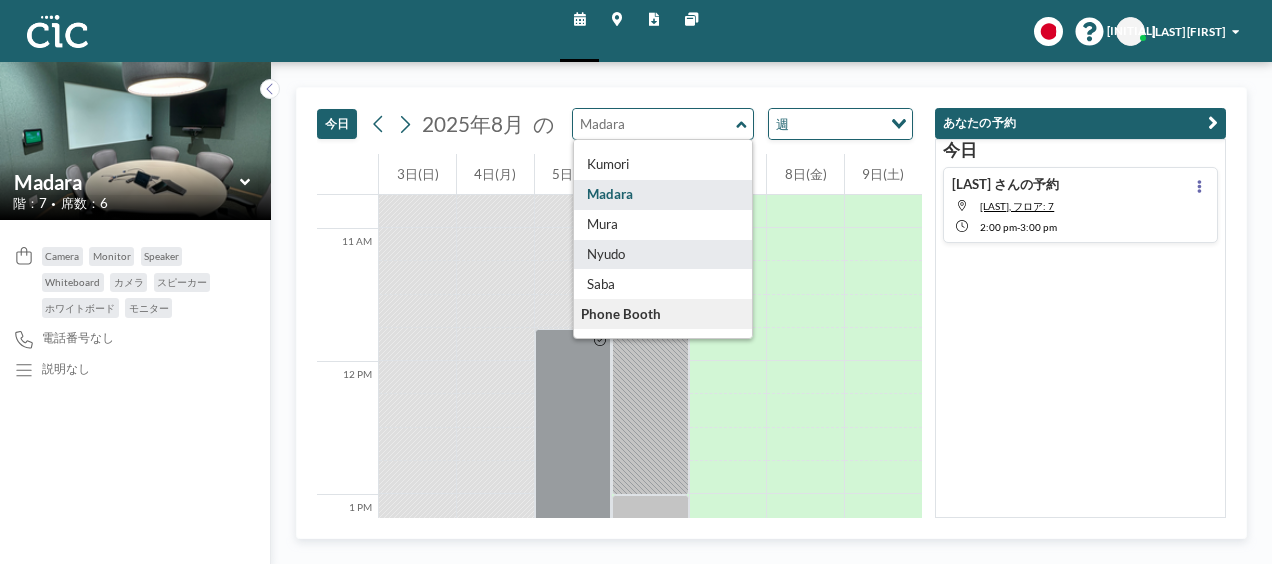 type on "Nyudo" 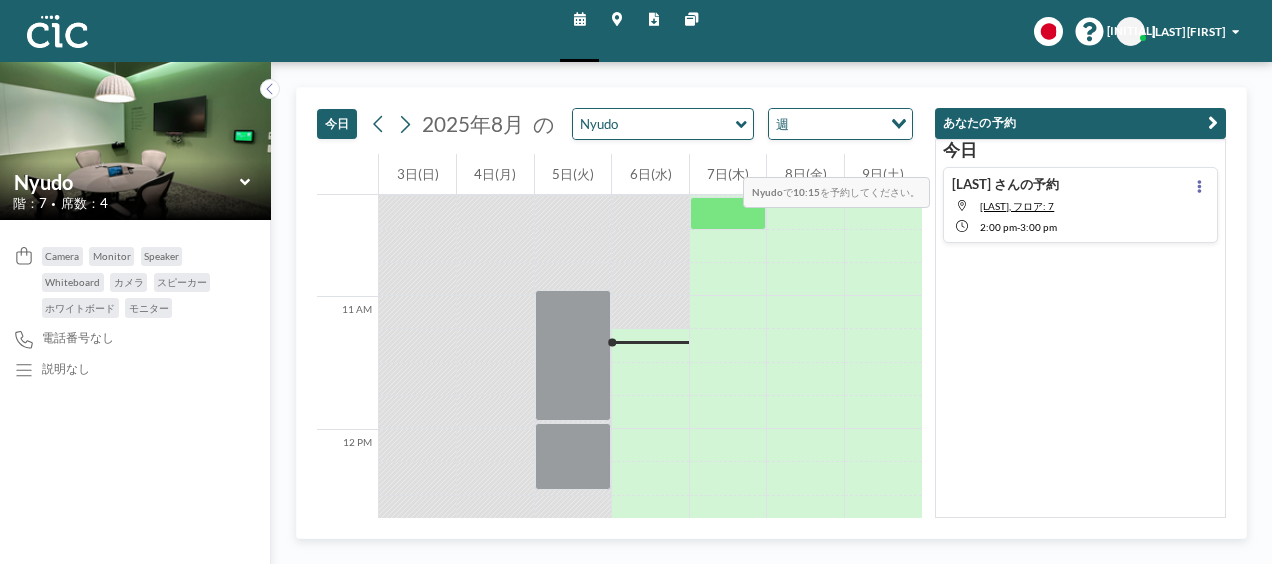 scroll, scrollTop: 1430, scrollLeft: 0, axis: vertical 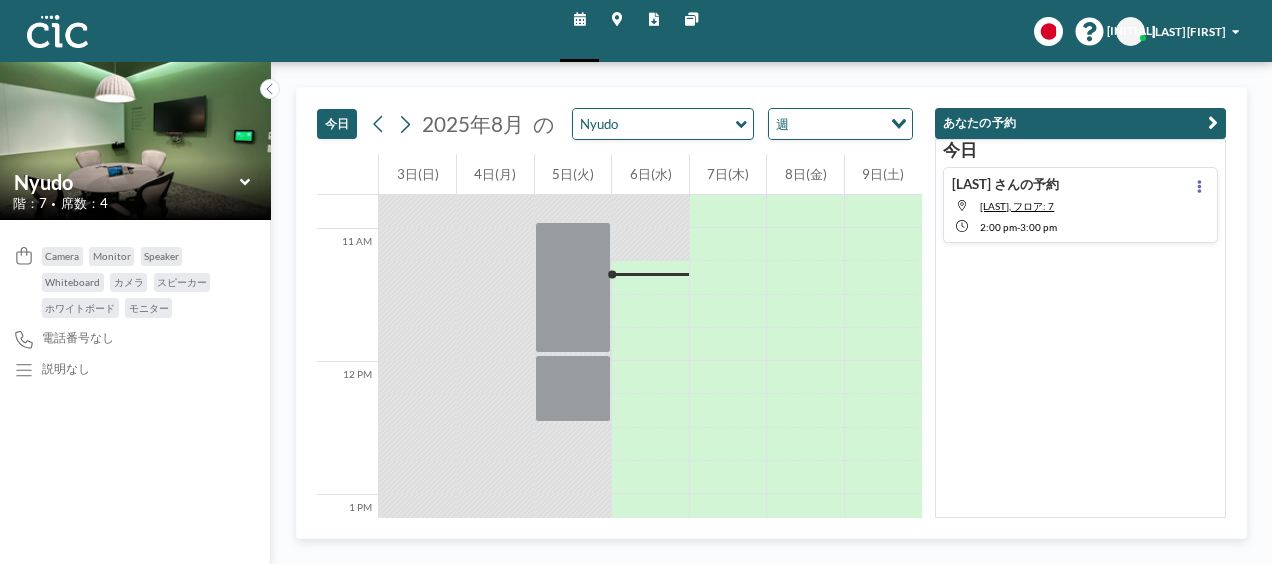 click 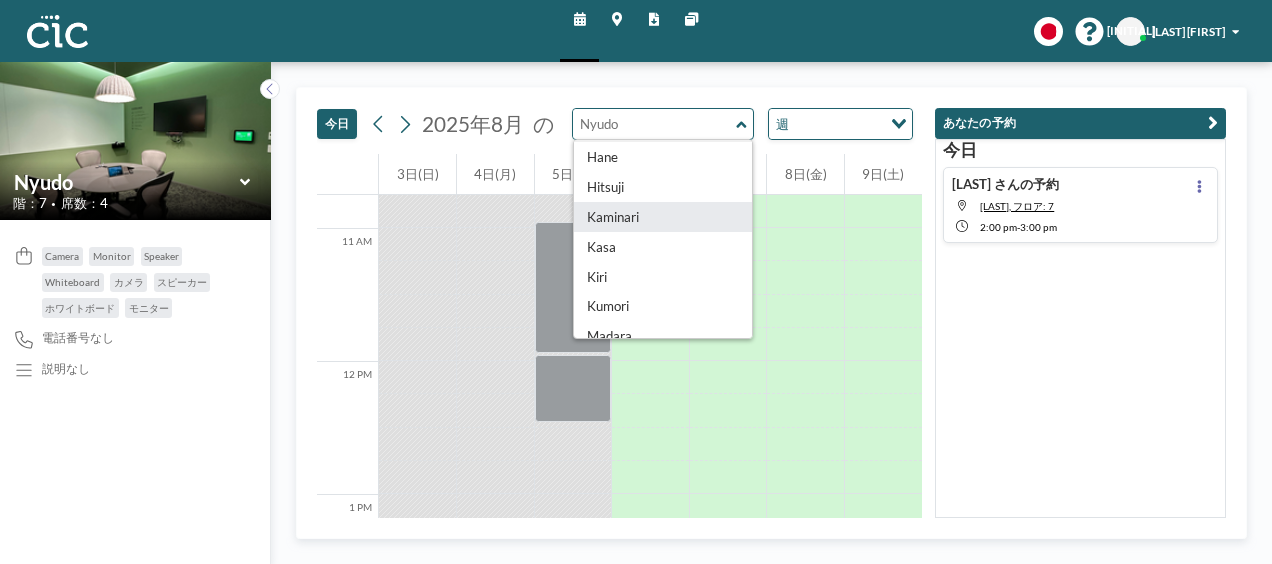 scroll, scrollTop: 0, scrollLeft: 0, axis: both 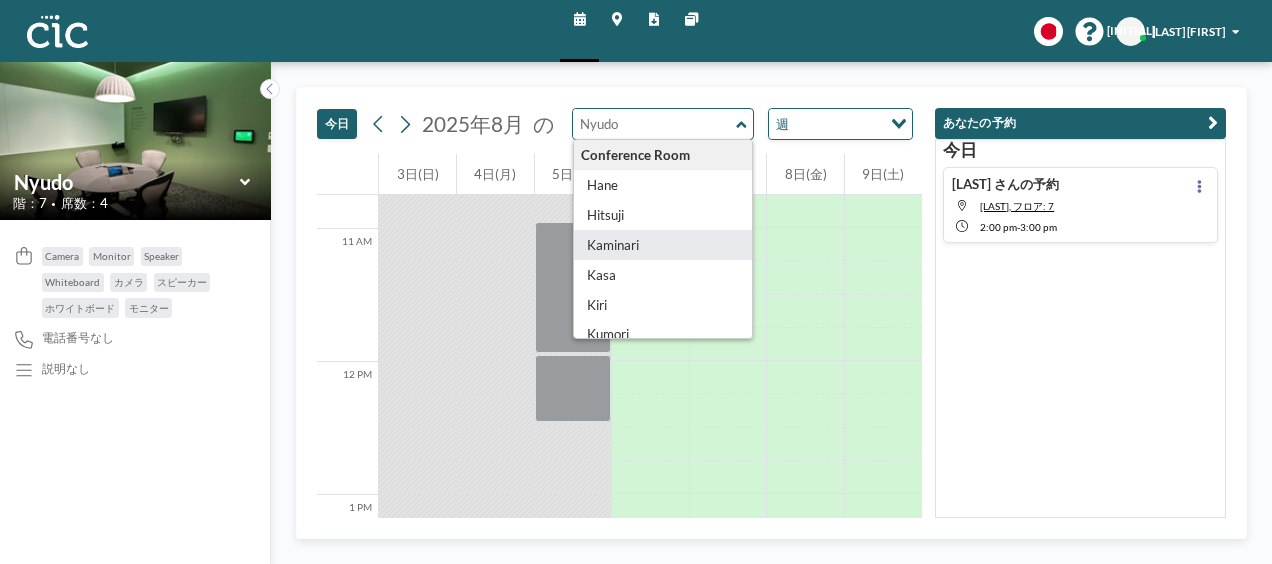 type on "Kaminari" 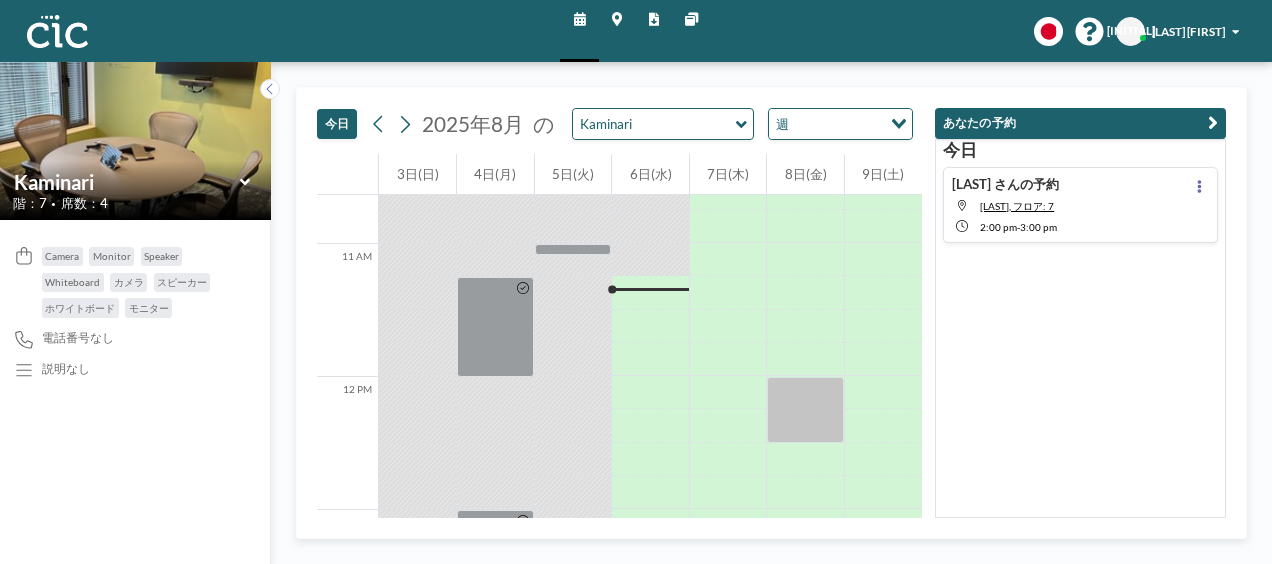 scroll, scrollTop: 1430, scrollLeft: 0, axis: vertical 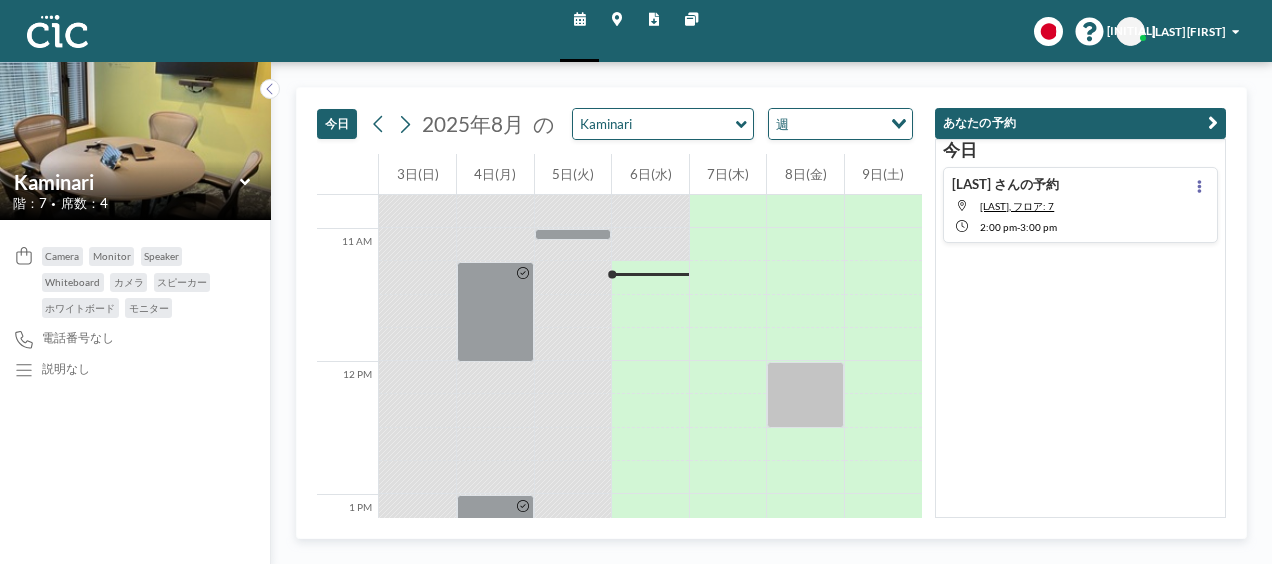 click on "Kaminari" at bounding box center [663, 124] 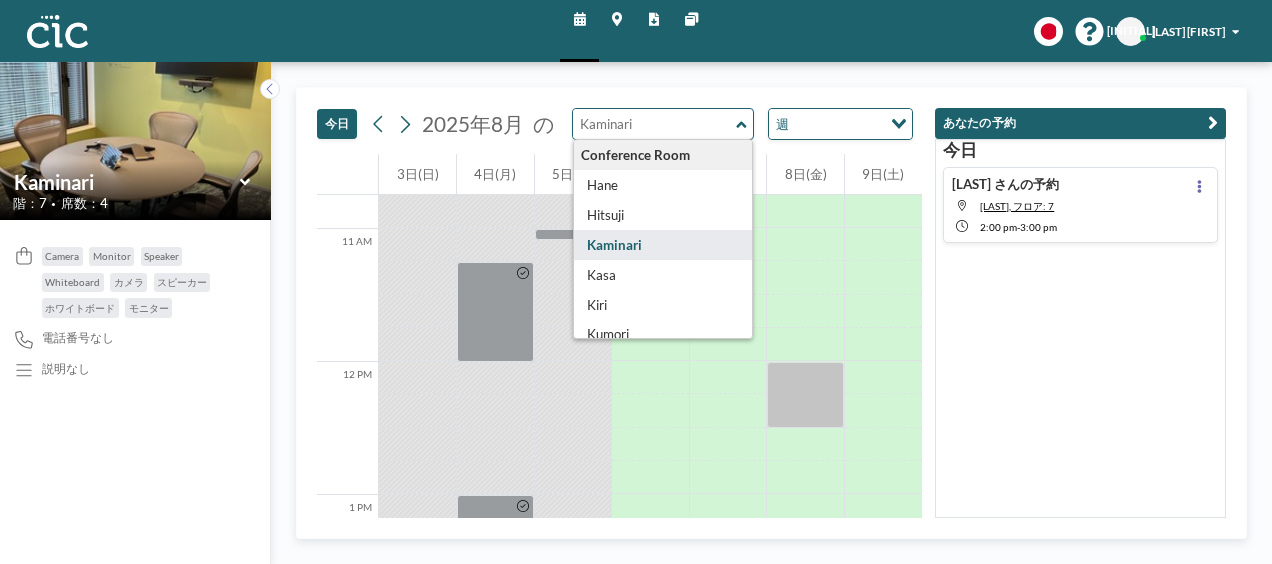 type on "Hane" 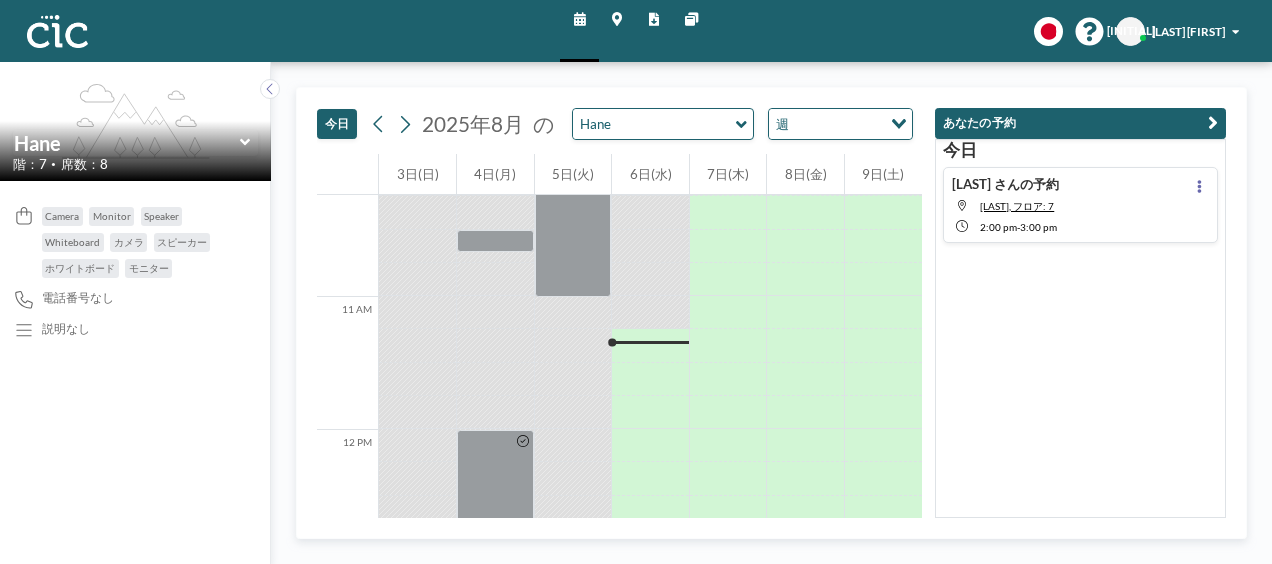 scroll, scrollTop: 1430, scrollLeft: 0, axis: vertical 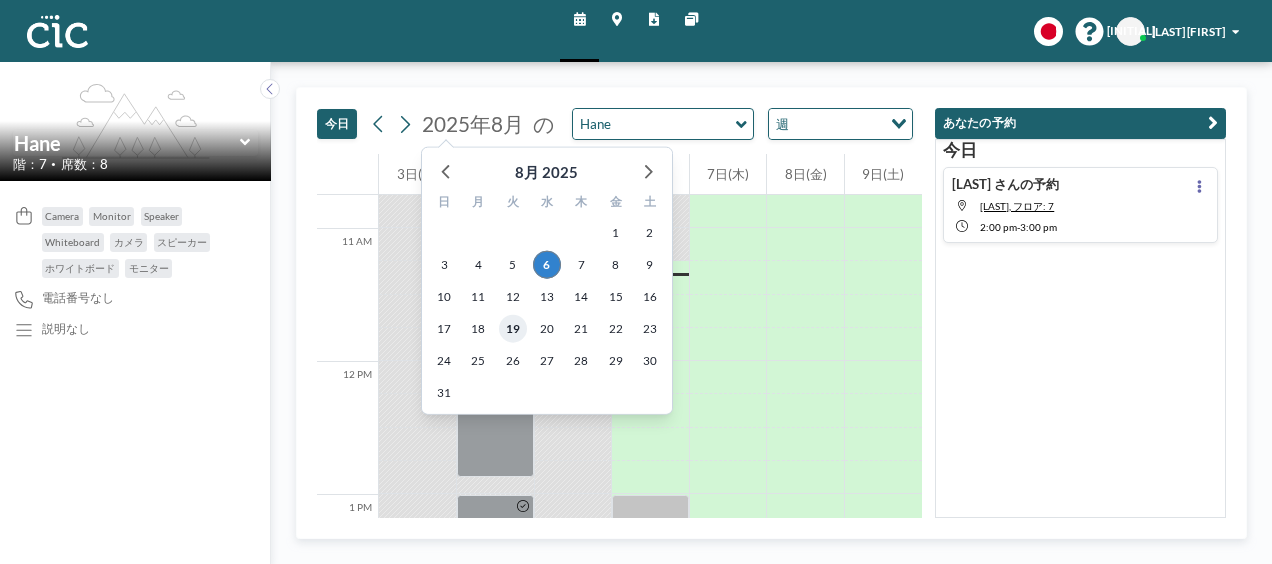click on "19" at bounding box center (513, 329) 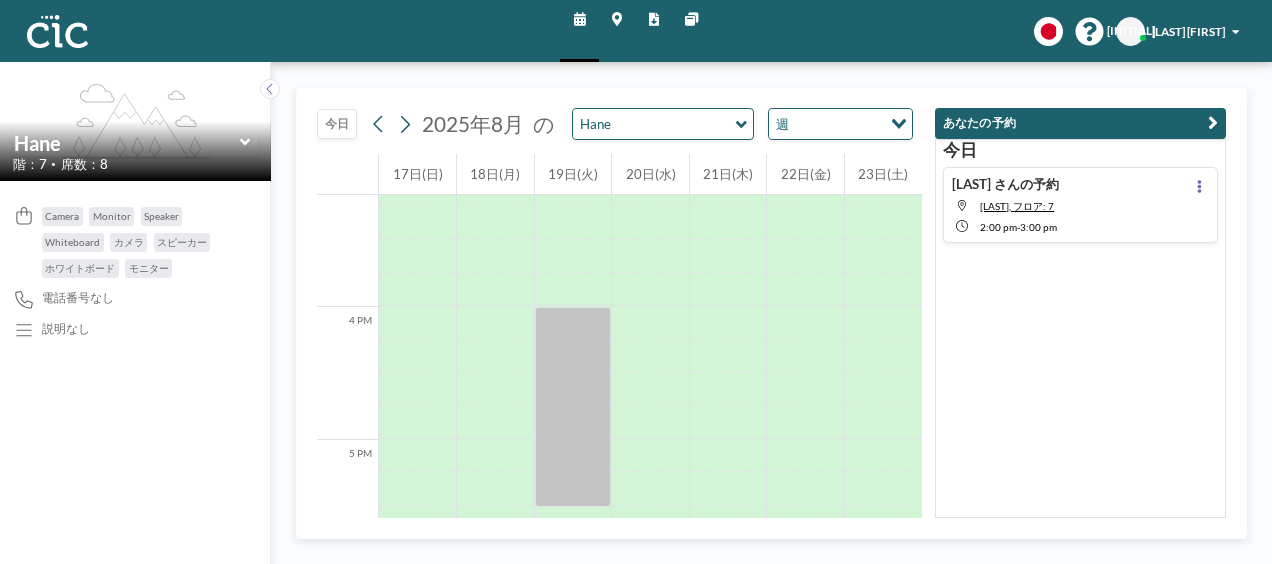 scroll, scrollTop: 2018, scrollLeft: 0, axis: vertical 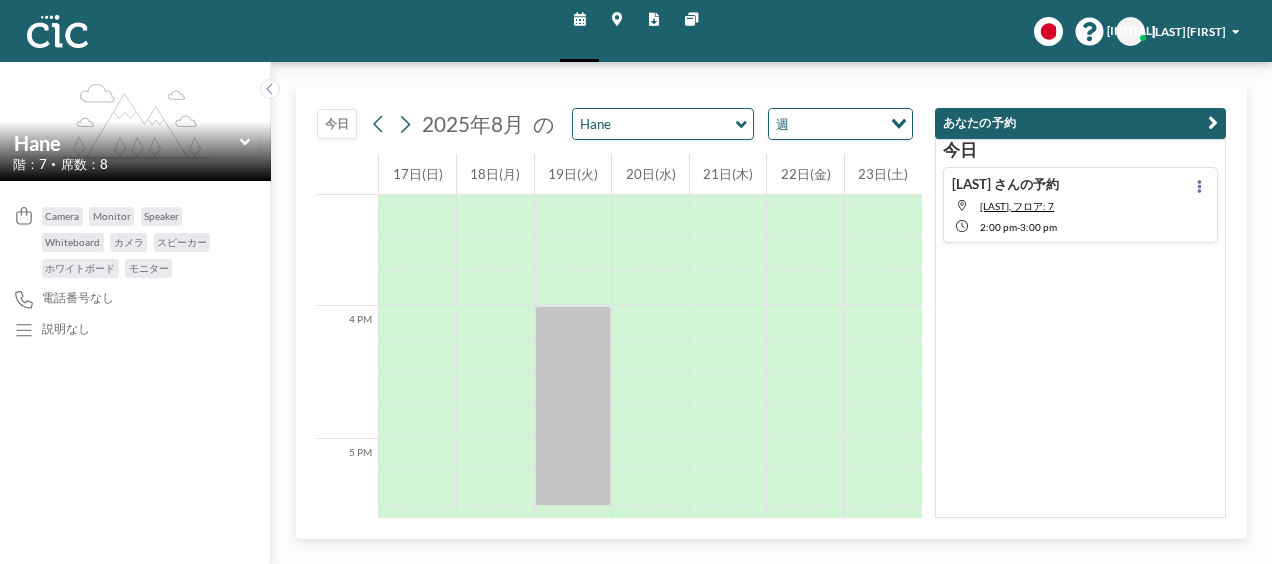 click 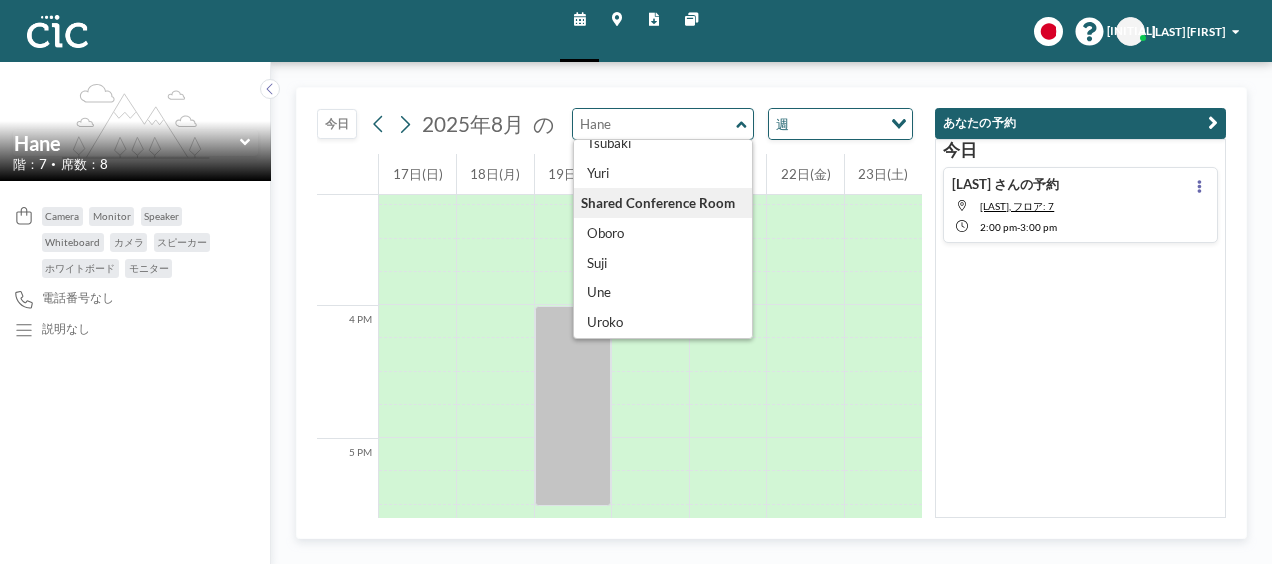 scroll, scrollTop: 792, scrollLeft: 0, axis: vertical 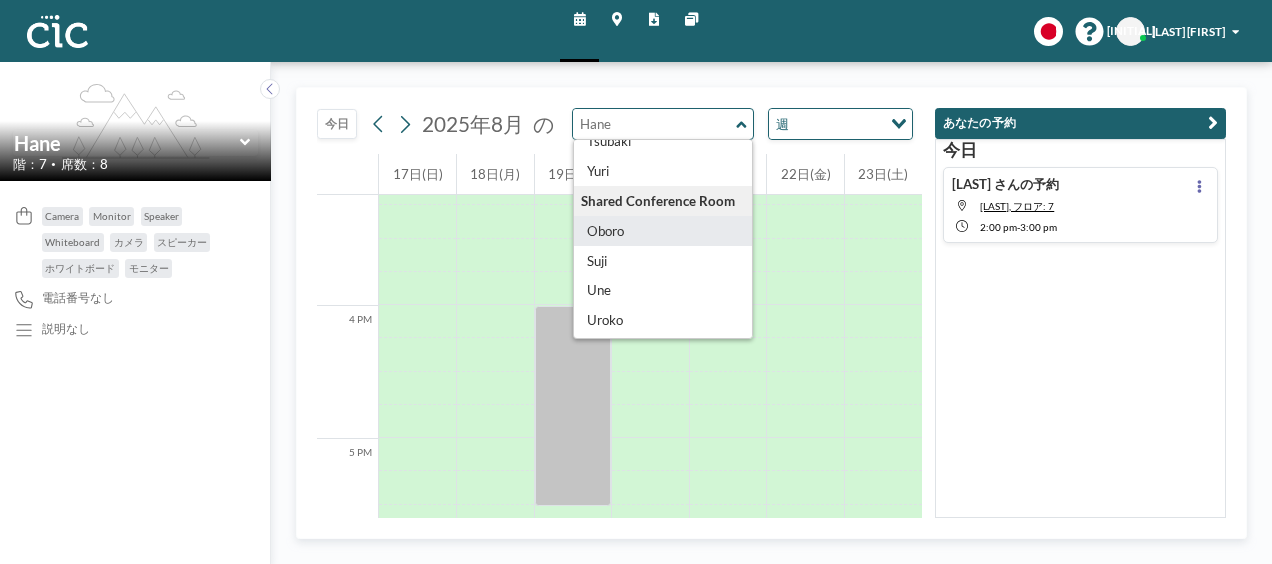 type on "Oboro" 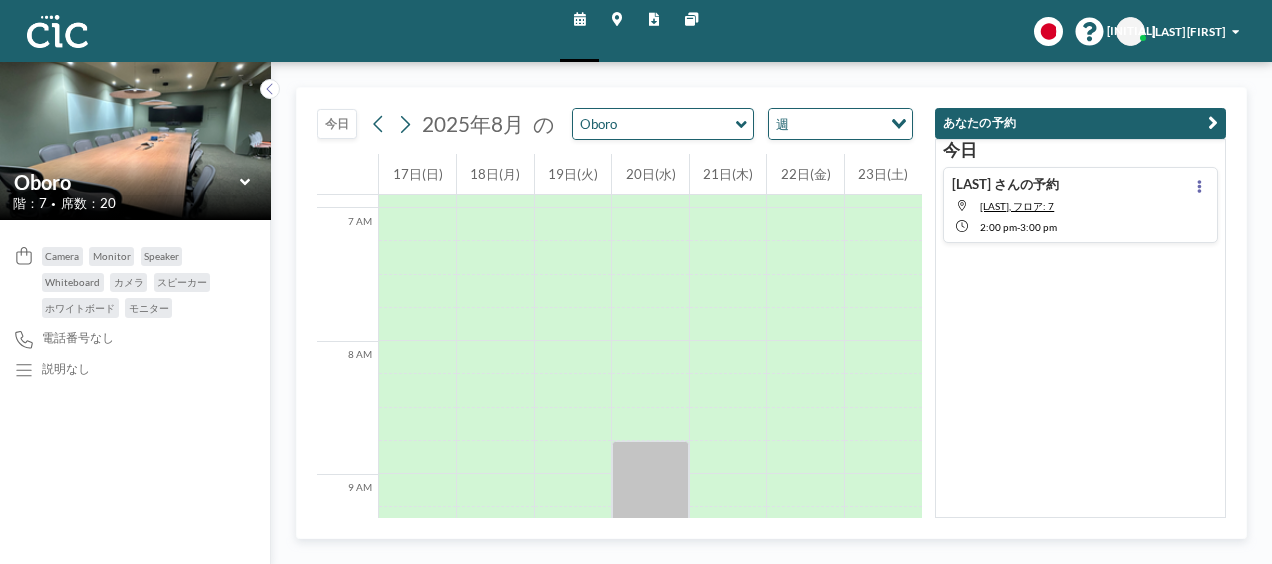 scroll, scrollTop: 1007, scrollLeft: 0, axis: vertical 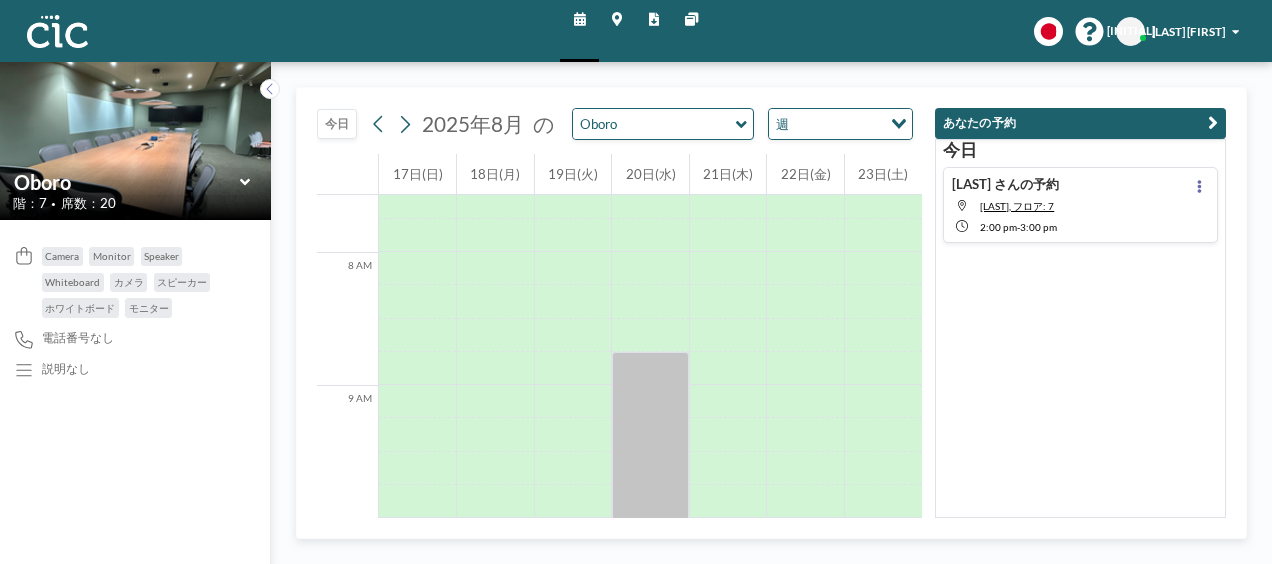 click 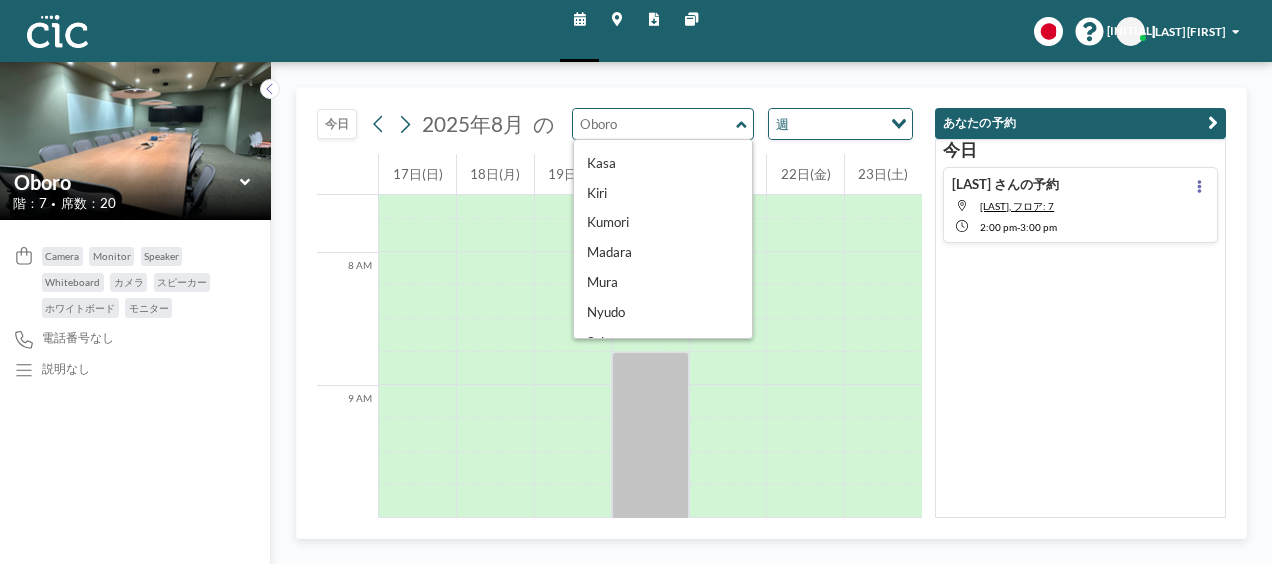 scroll, scrollTop: 113, scrollLeft: 0, axis: vertical 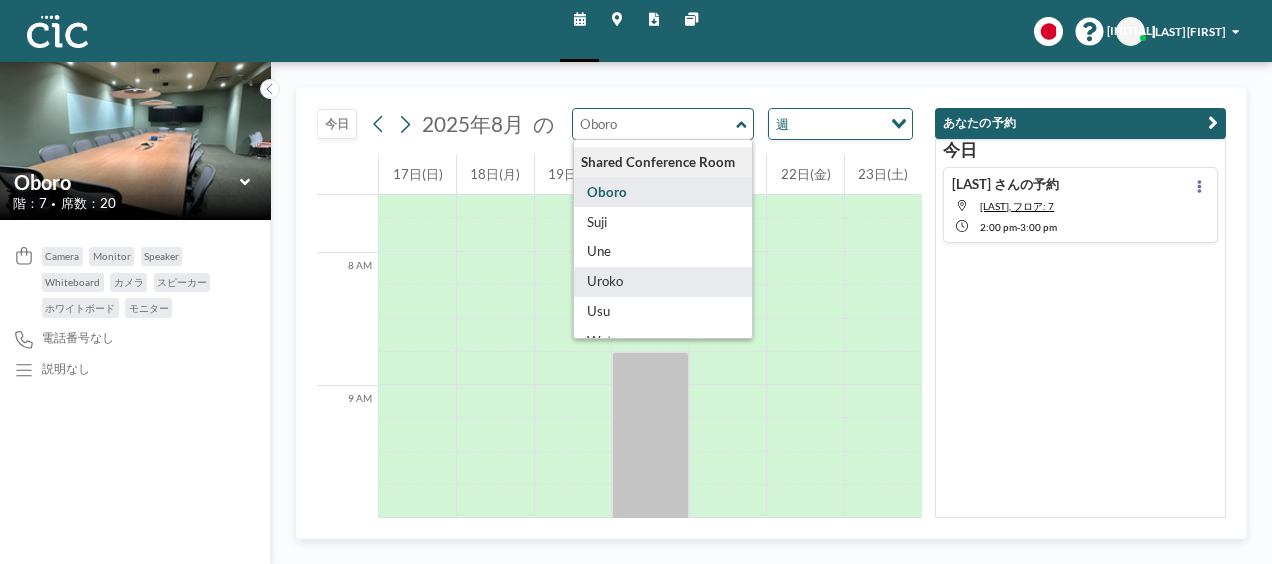 type on "Suji" 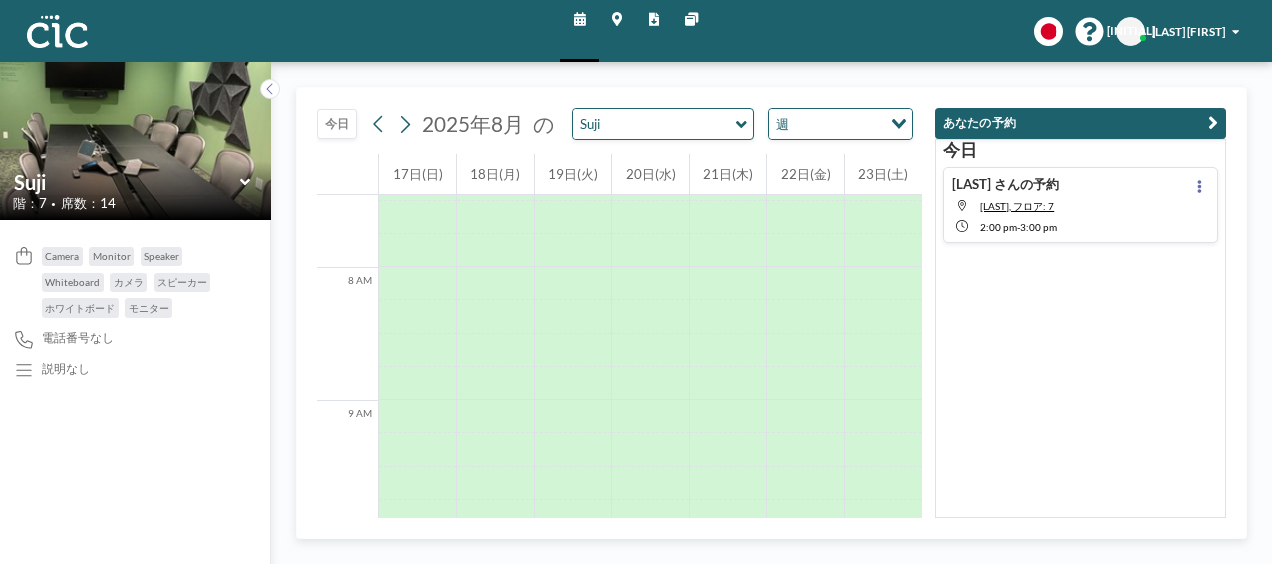 scroll, scrollTop: 1007, scrollLeft: 0, axis: vertical 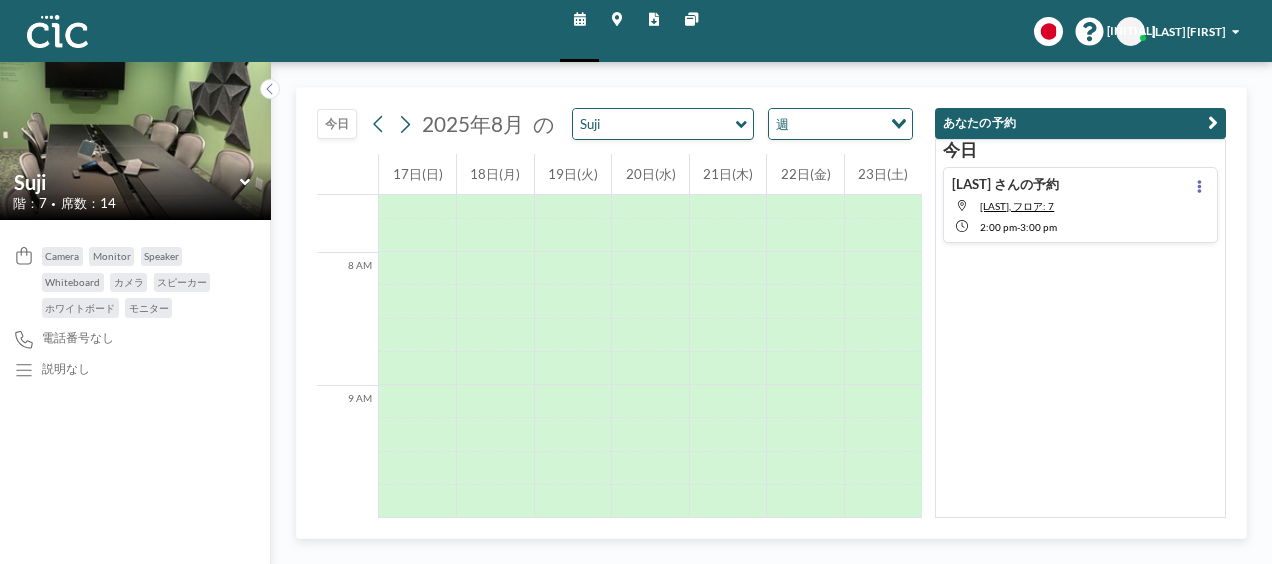 click on "Suji" at bounding box center [663, 124] 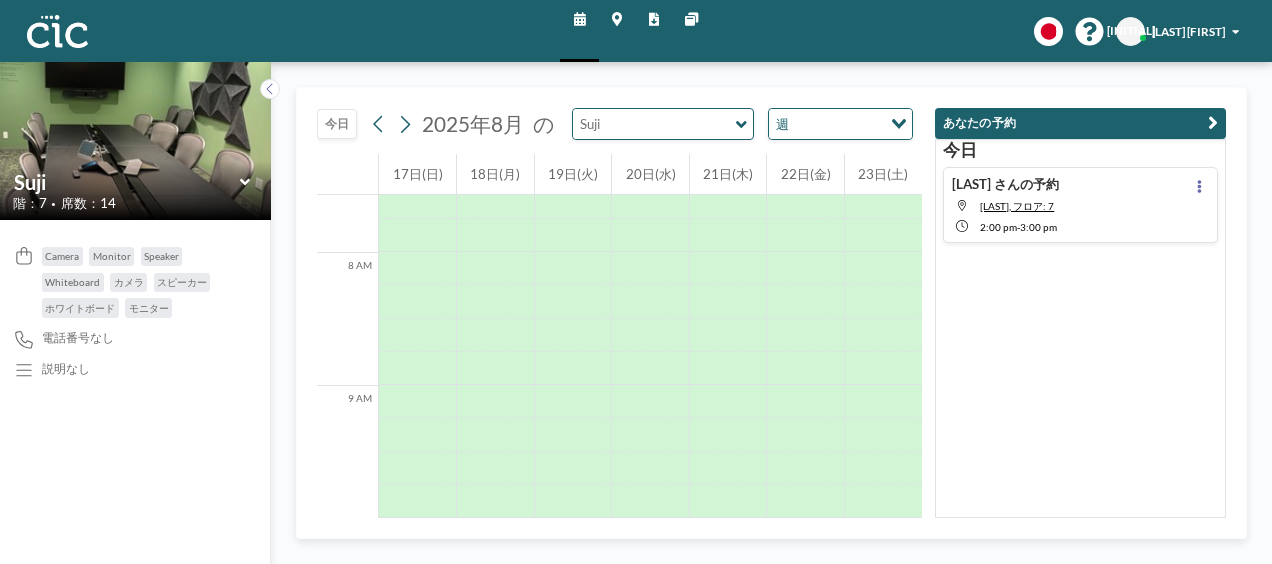click at bounding box center (654, 124) 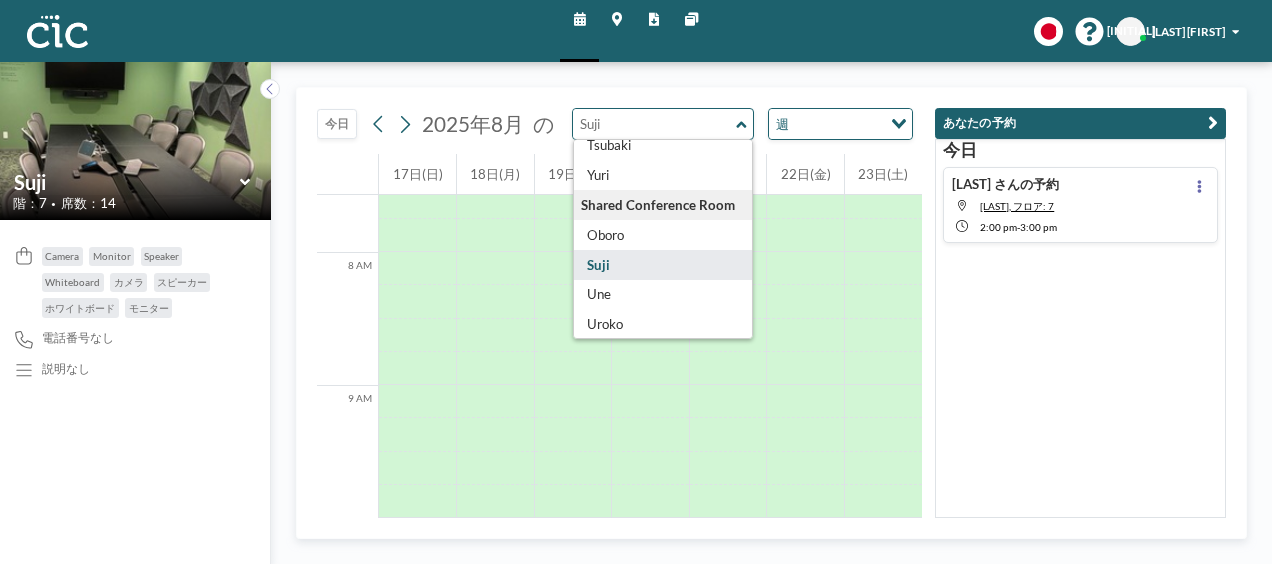 scroll, scrollTop: 888, scrollLeft: 0, axis: vertical 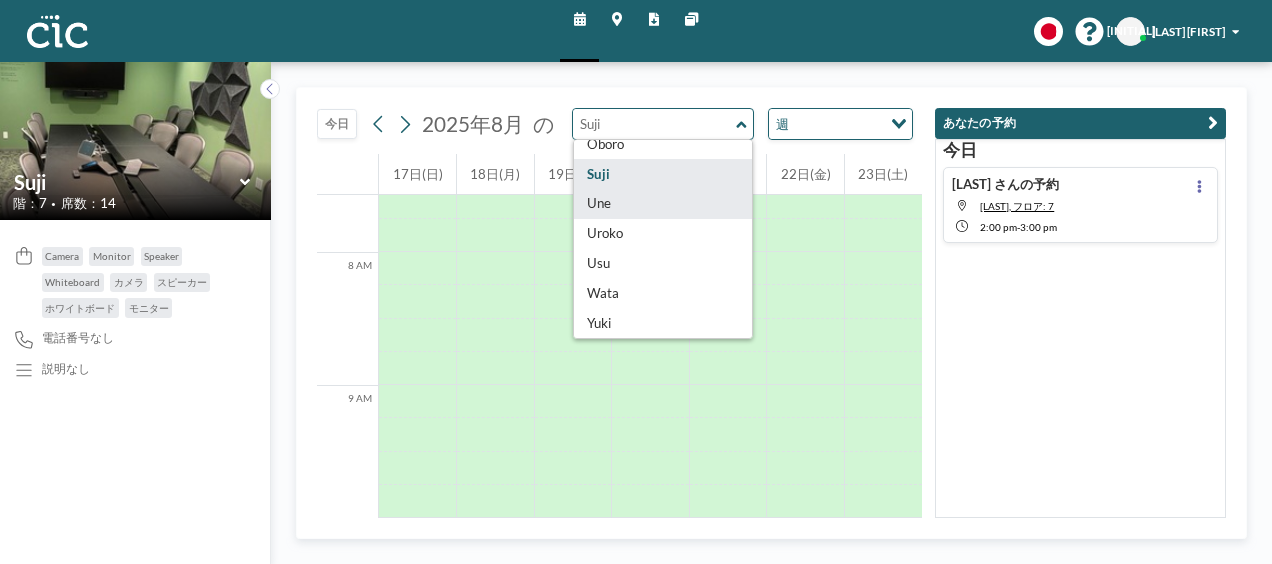 type on "Une" 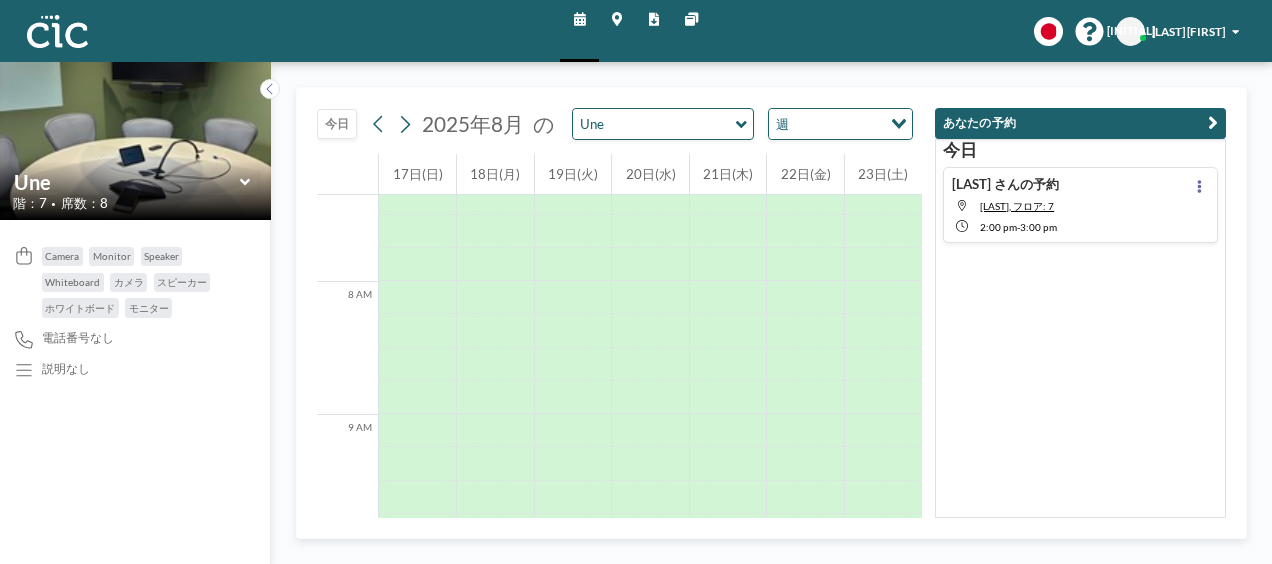 scroll, scrollTop: 1007, scrollLeft: 0, axis: vertical 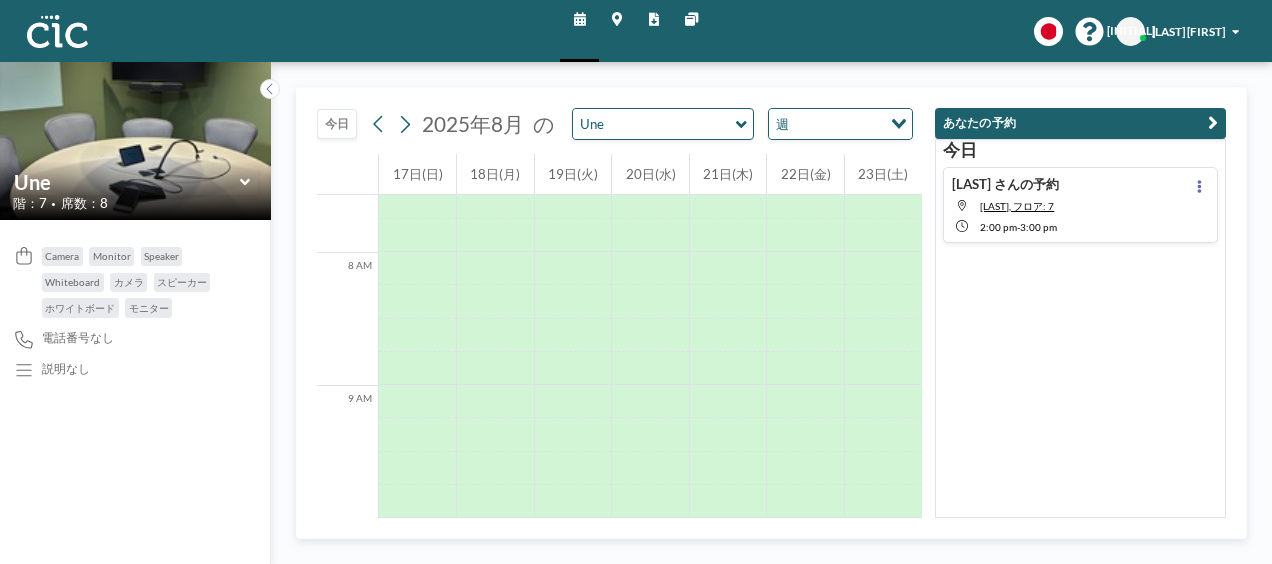 click 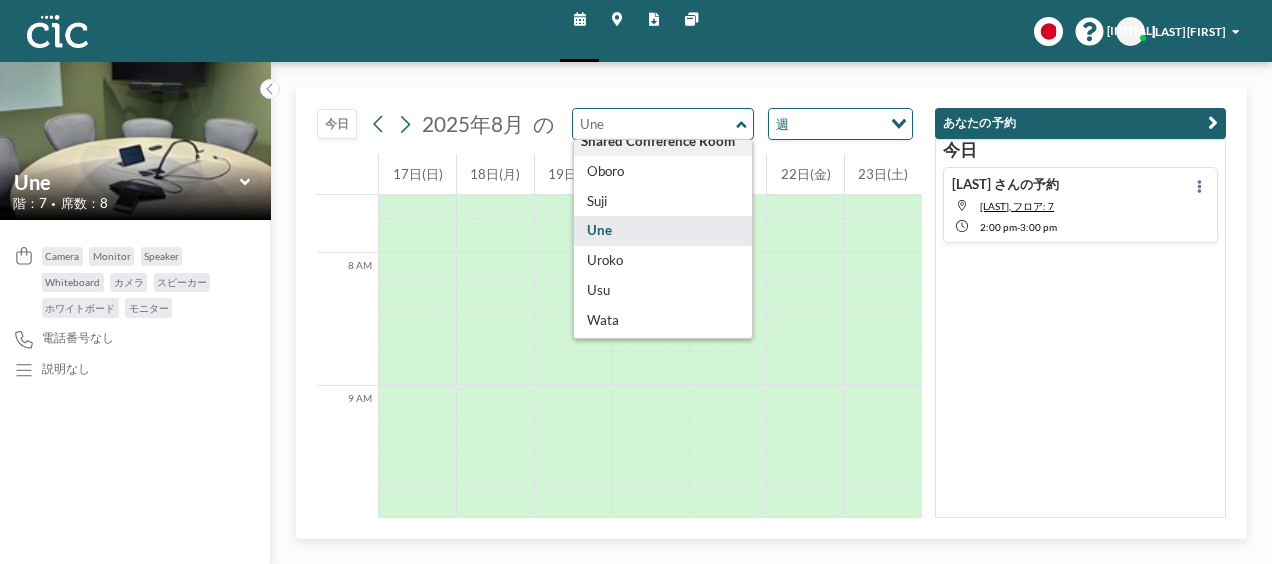 scroll, scrollTop: 888, scrollLeft: 0, axis: vertical 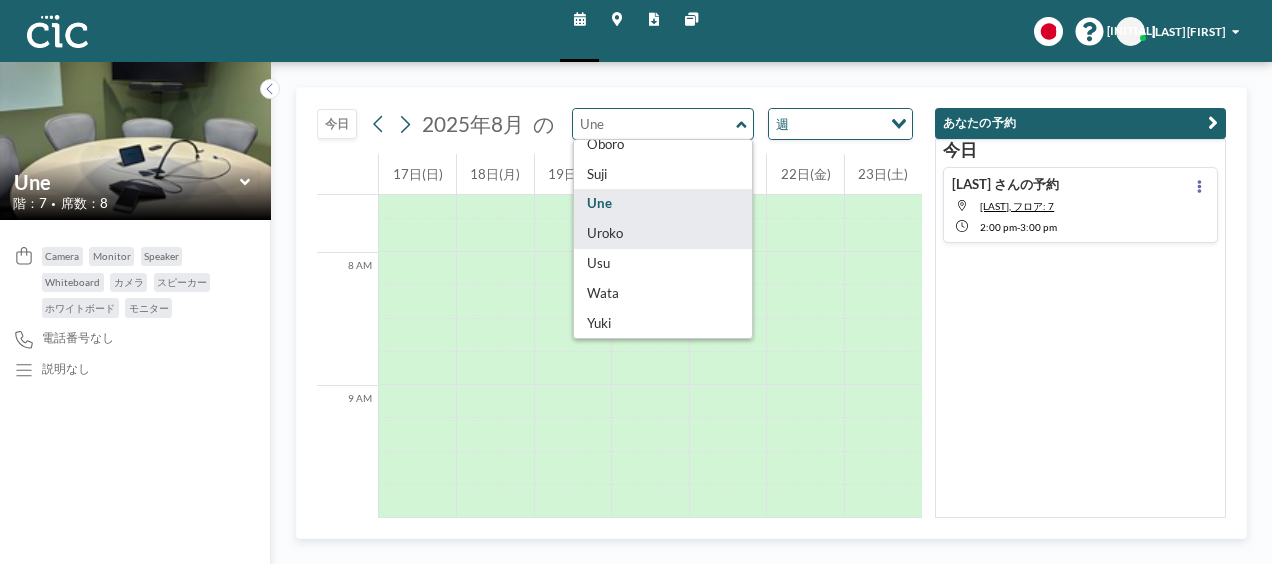 type on "Uroko" 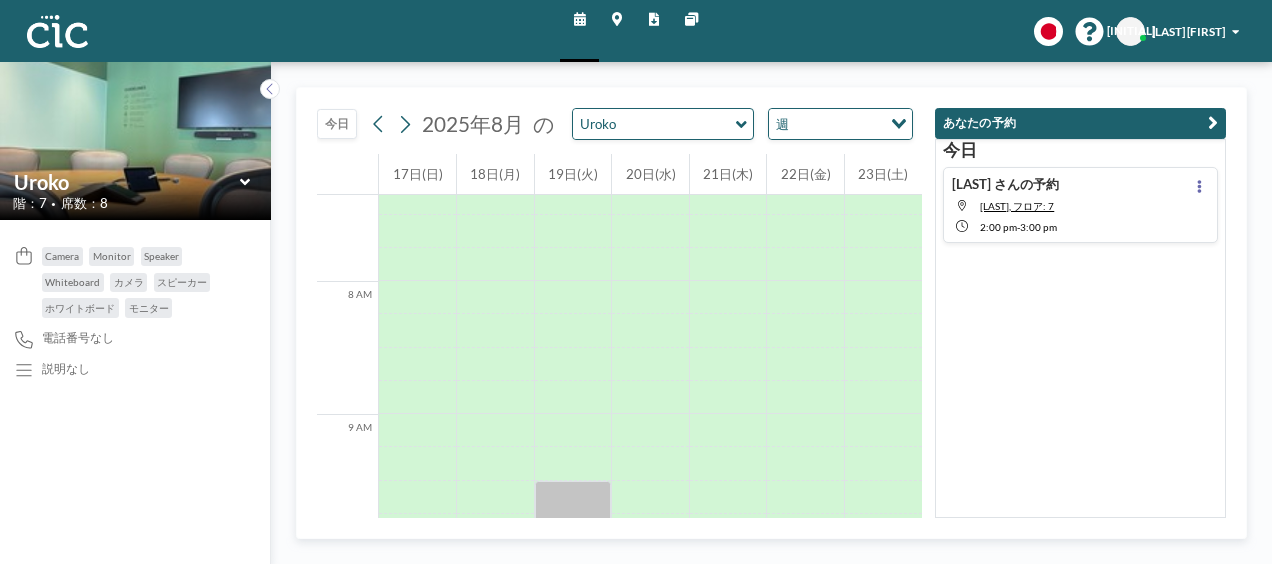 scroll, scrollTop: 1007, scrollLeft: 0, axis: vertical 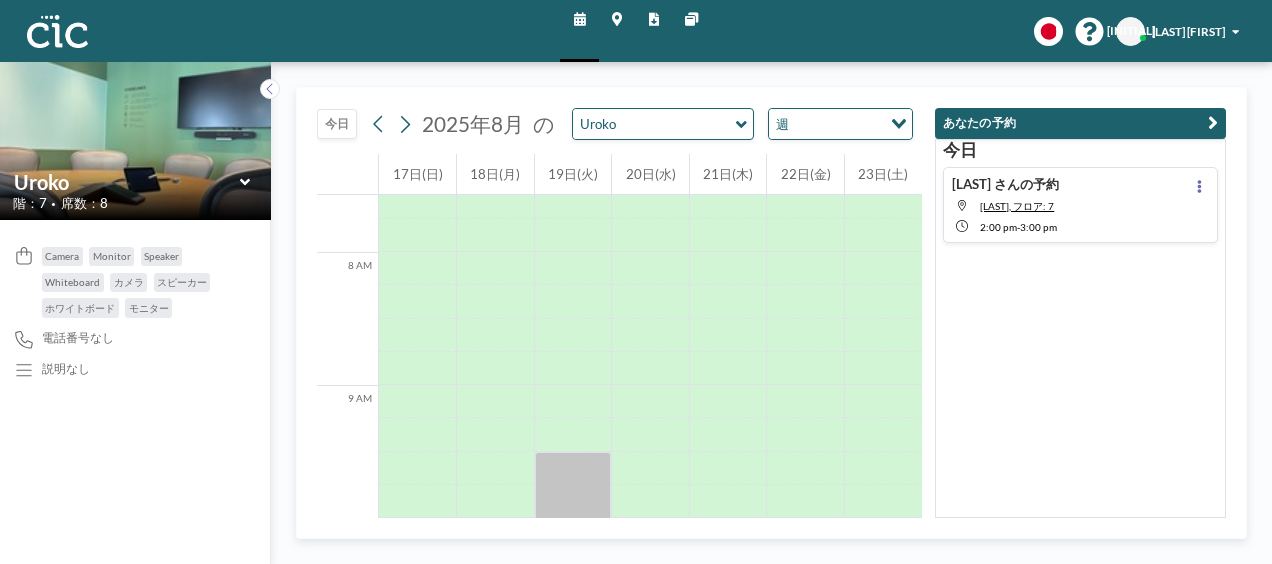 click 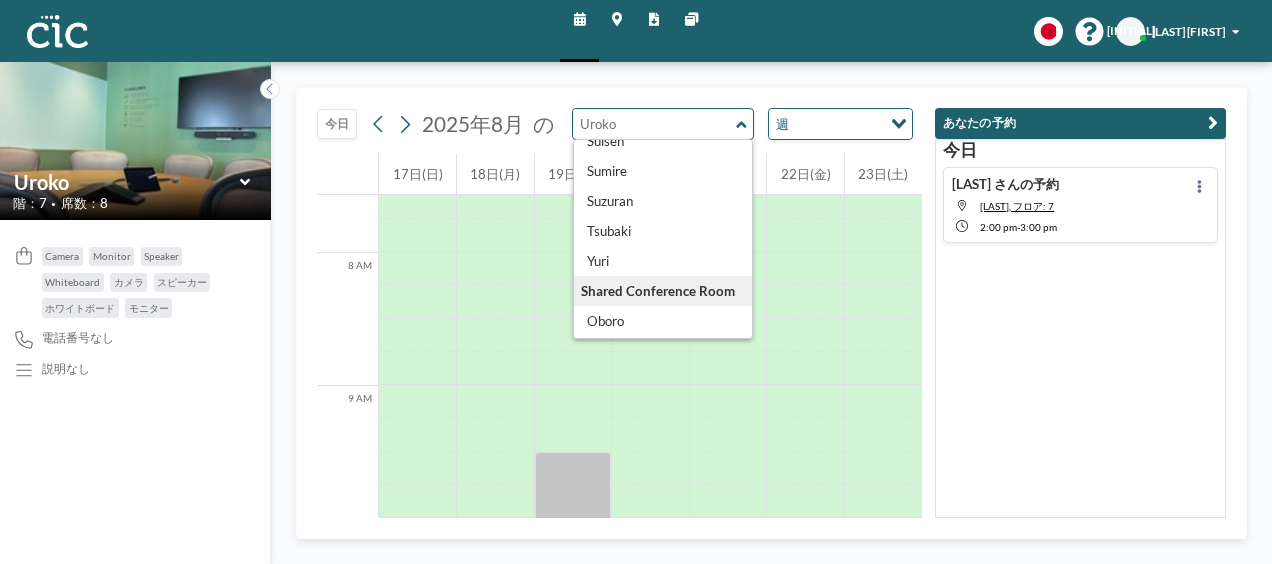 scroll, scrollTop: 888, scrollLeft: 0, axis: vertical 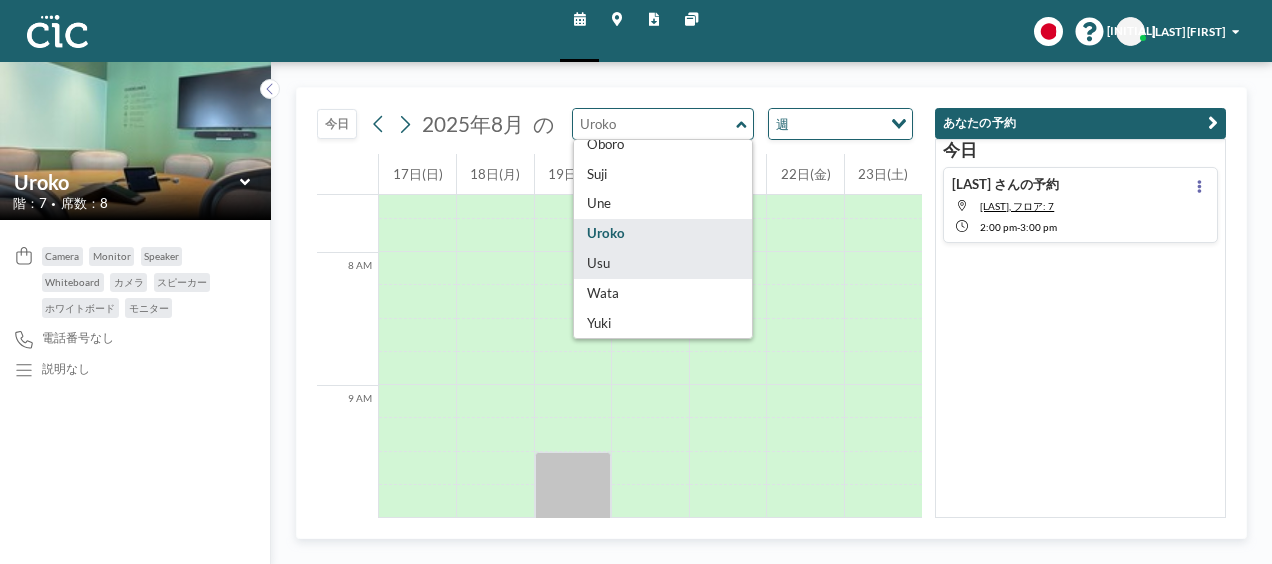 type on "Usu" 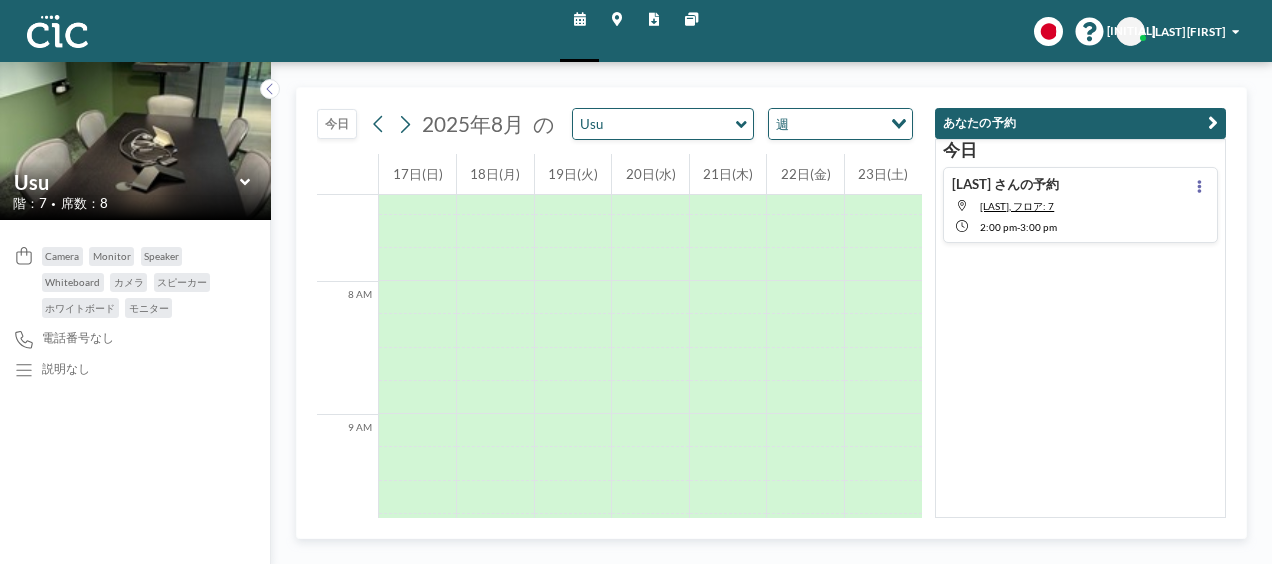 scroll, scrollTop: 1007, scrollLeft: 0, axis: vertical 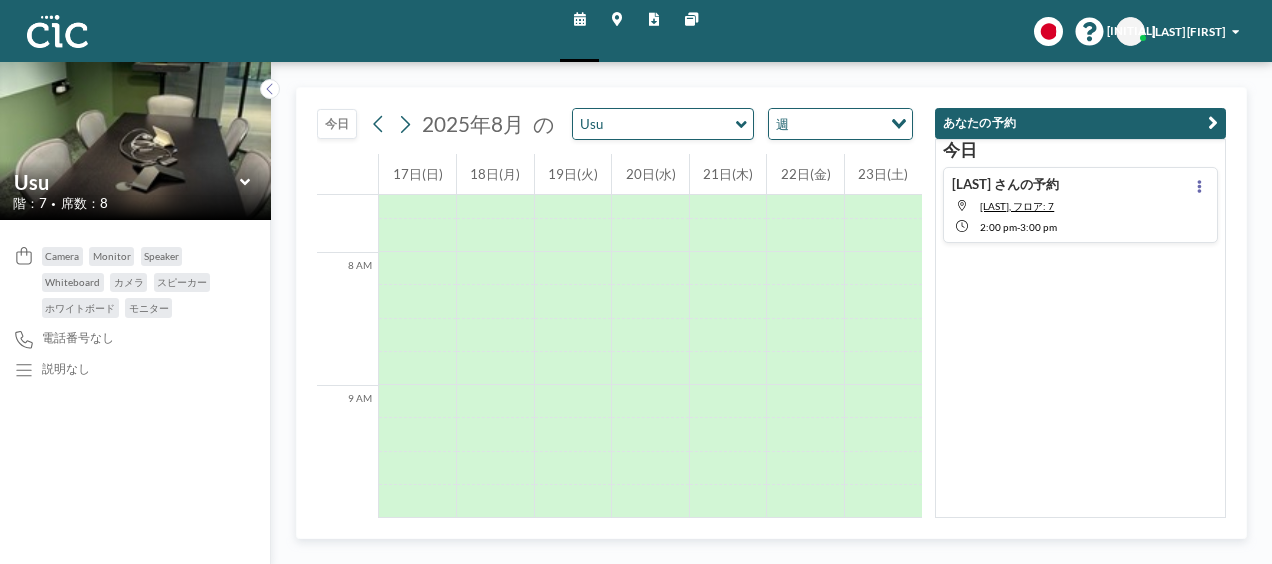 click on "Usu" at bounding box center [663, 124] 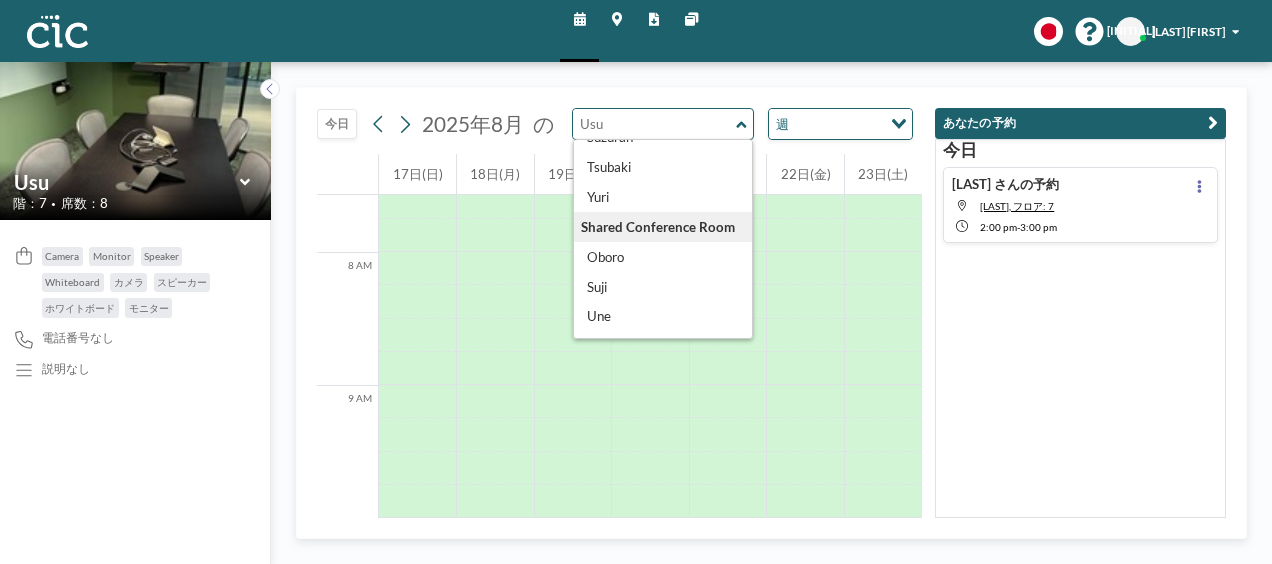 scroll, scrollTop: 888, scrollLeft: 0, axis: vertical 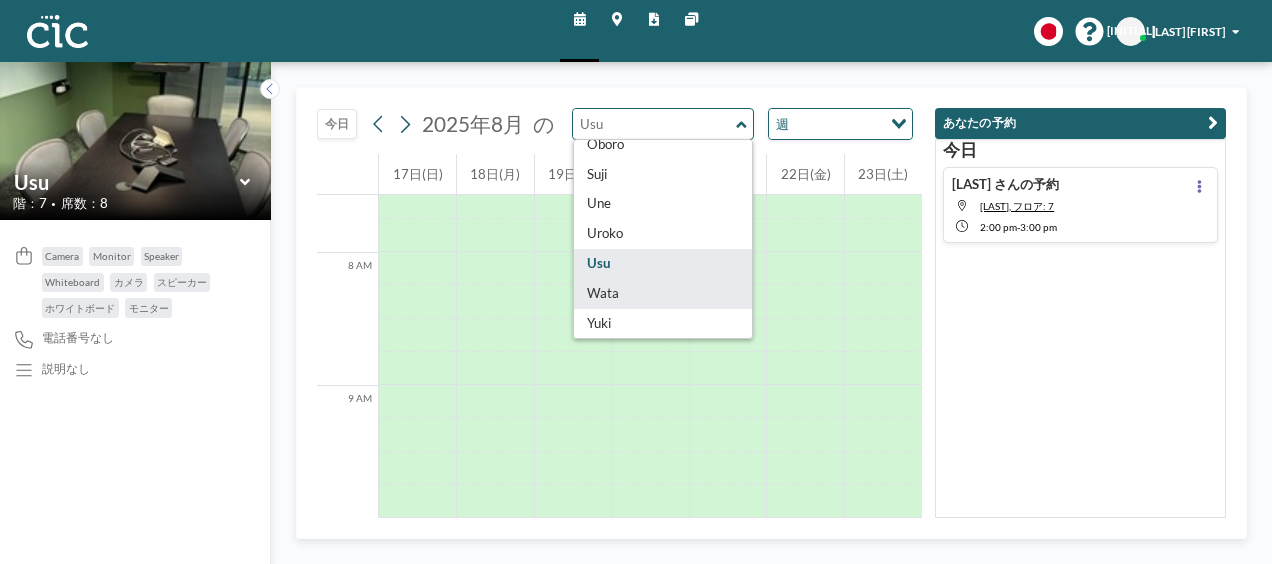 type on "Wata" 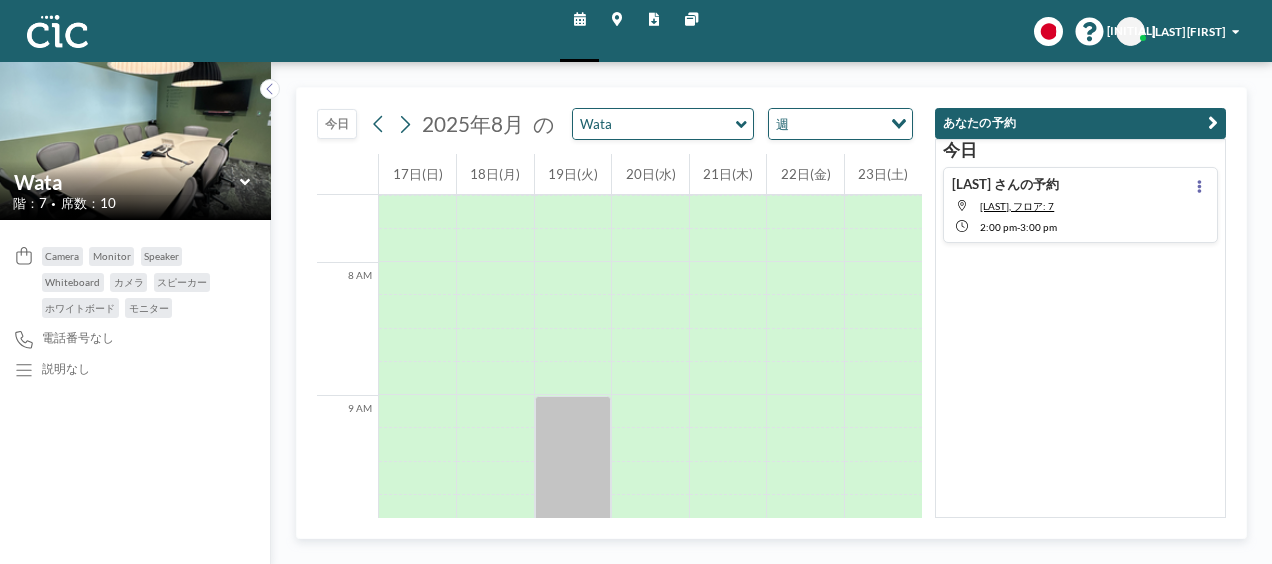 scroll, scrollTop: 1007, scrollLeft: 0, axis: vertical 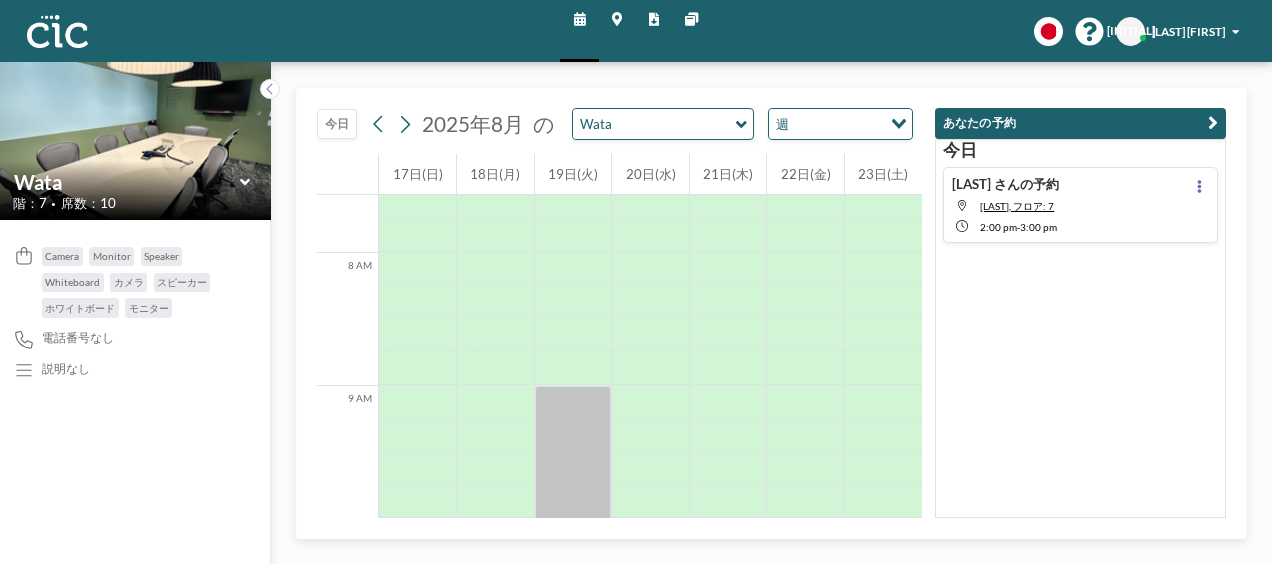 click 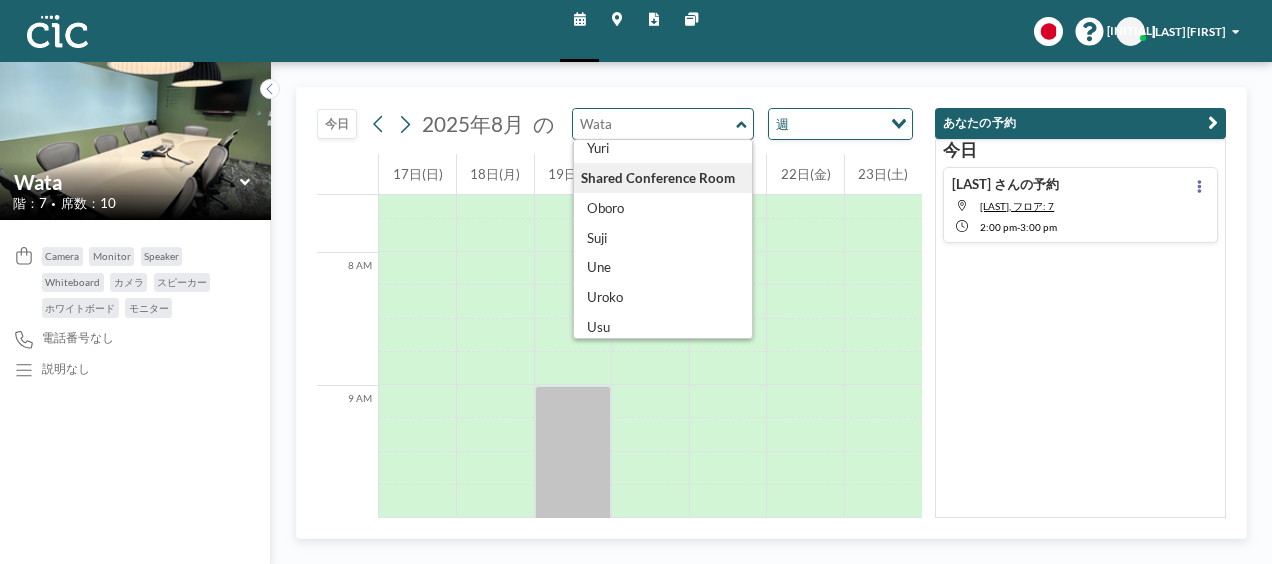 scroll, scrollTop: 888, scrollLeft: 0, axis: vertical 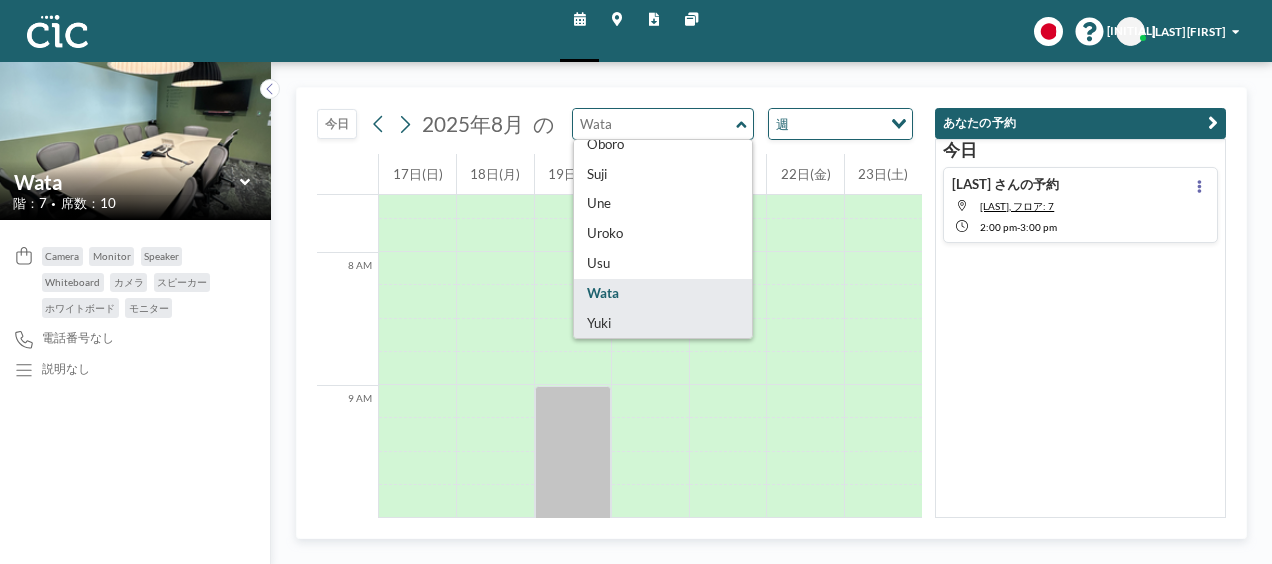 type on "Yuki" 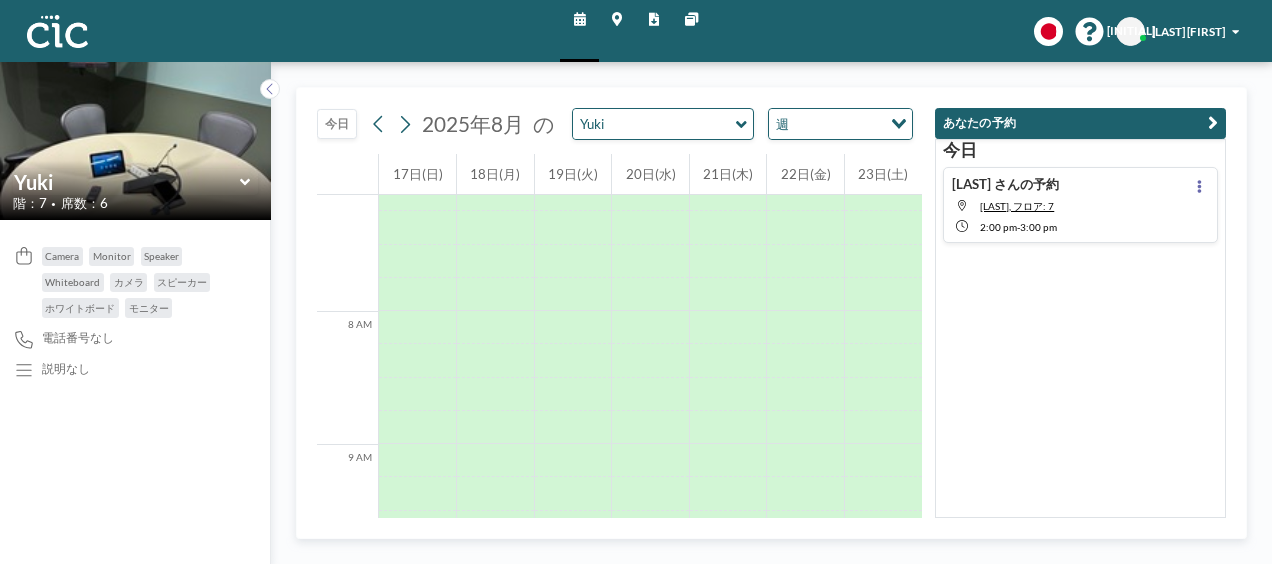scroll, scrollTop: 1007, scrollLeft: 0, axis: vertical 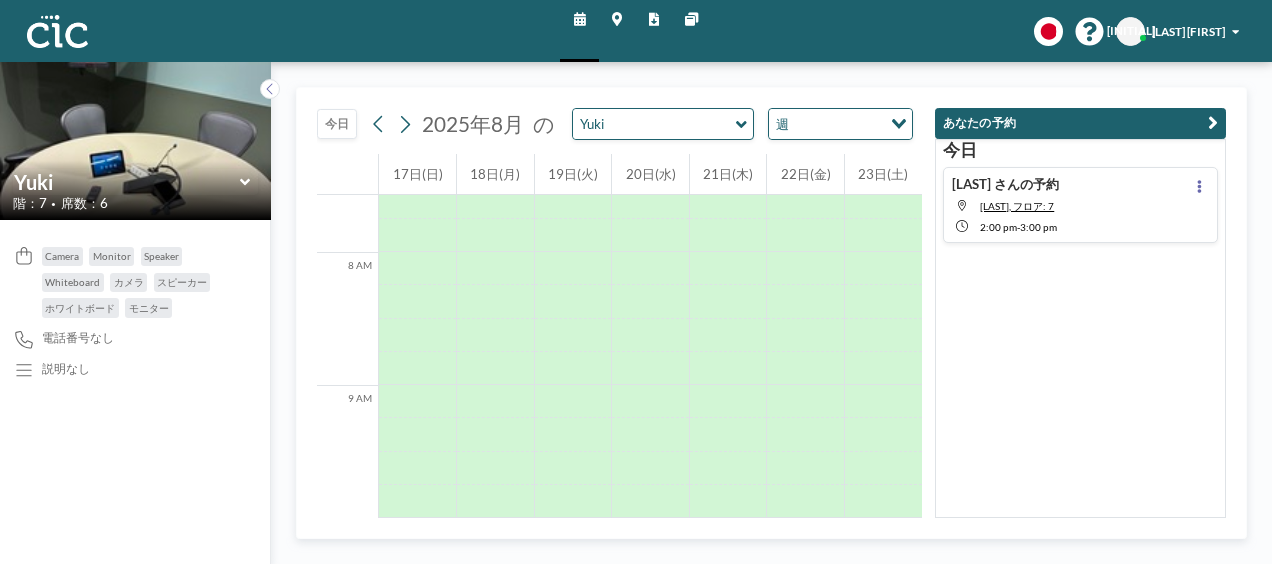 click 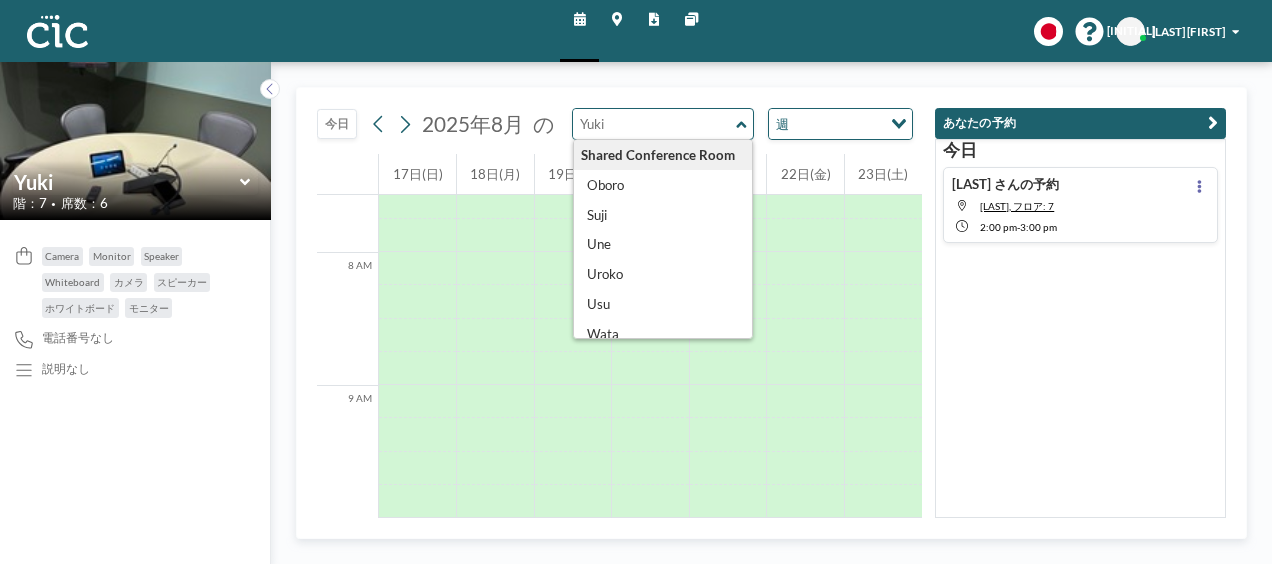 scroll, scrollTop: 879, scrollLeft: 0, axis: vertical 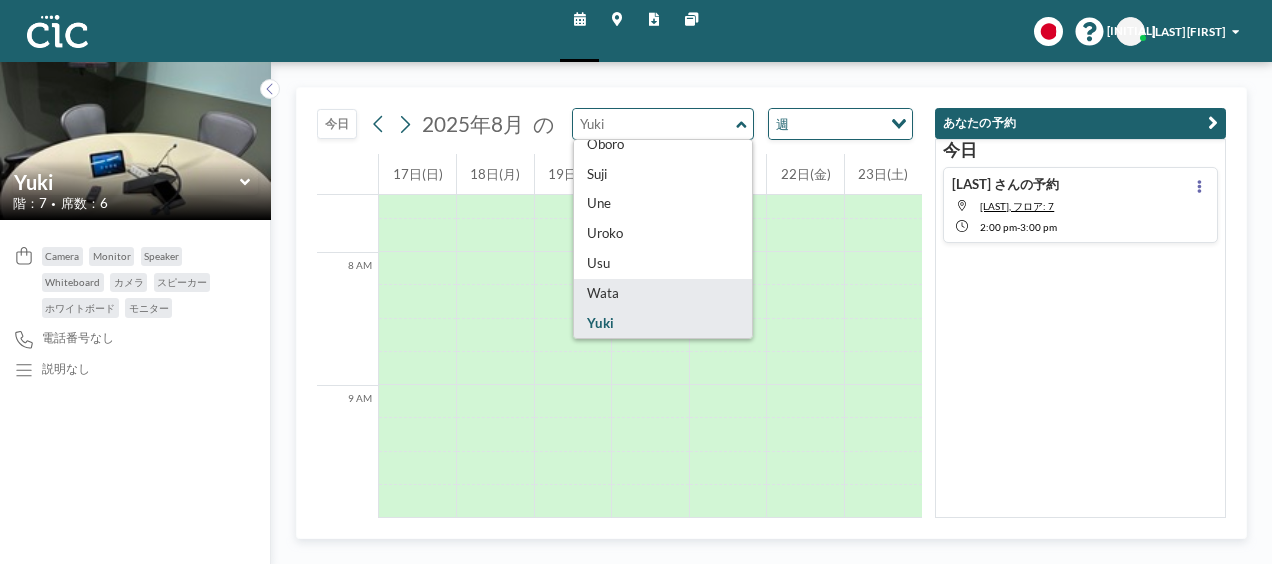 type on "Wata" 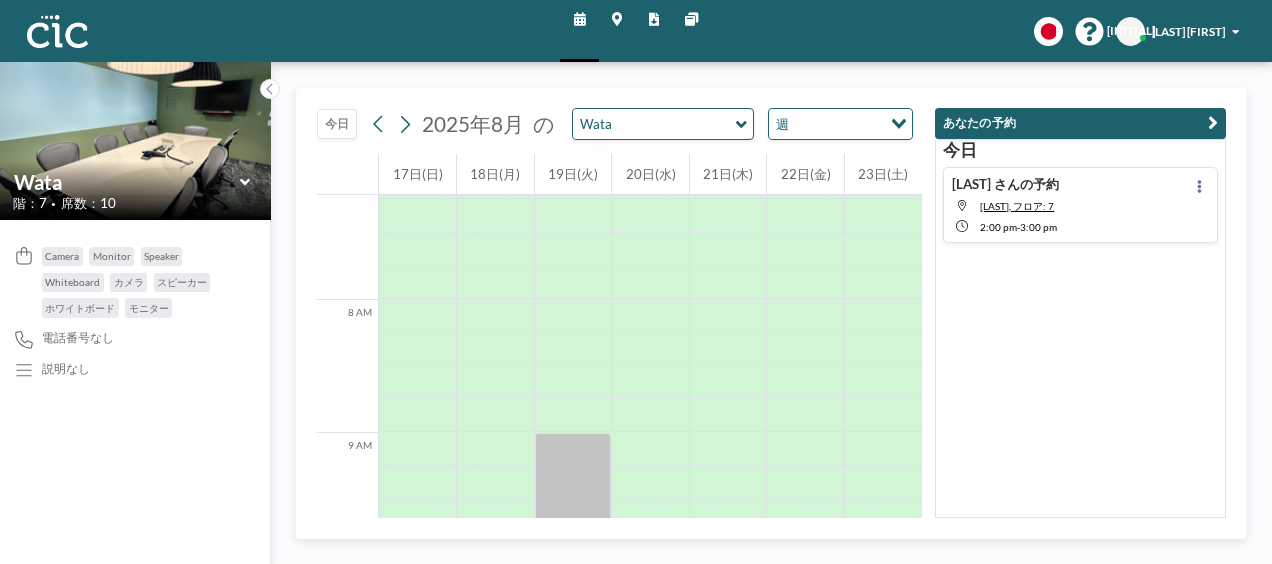 scroll, scrollTop: 1007, scrollLeft: 0, axis: vertical 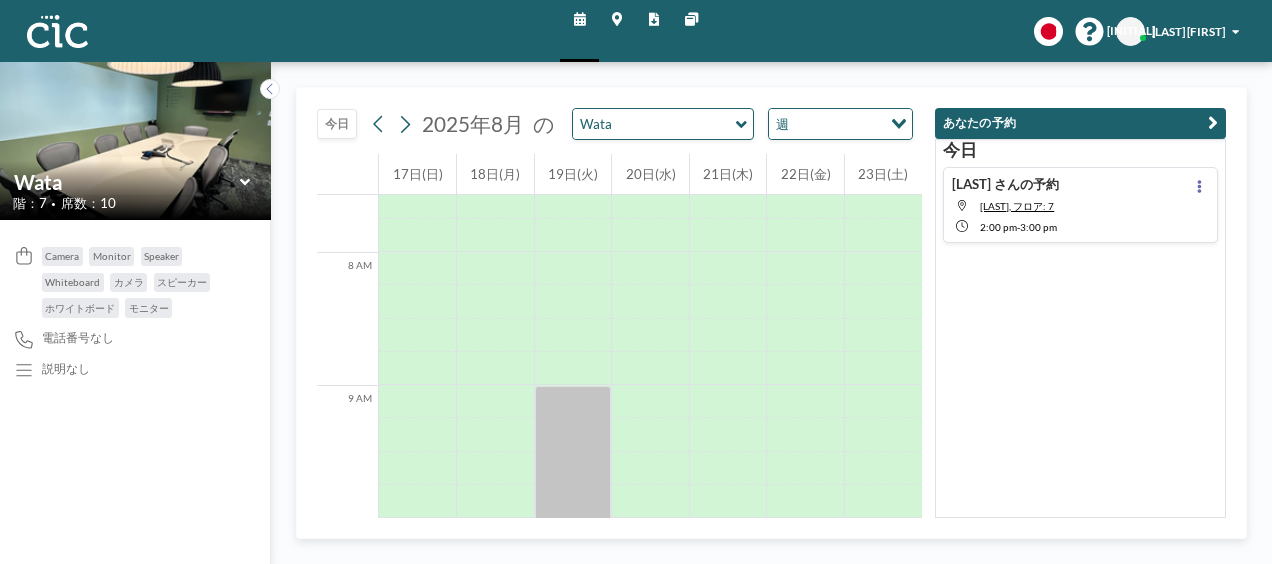 click on "Wata" at bounding box center (663, 124) 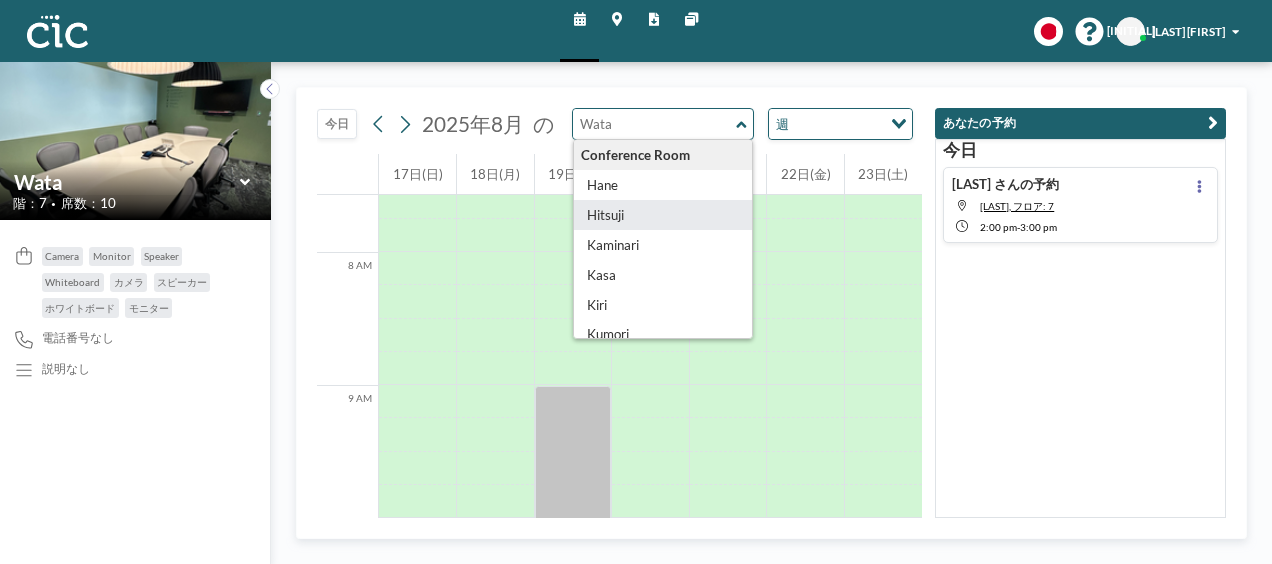 type on "Hitsuji" 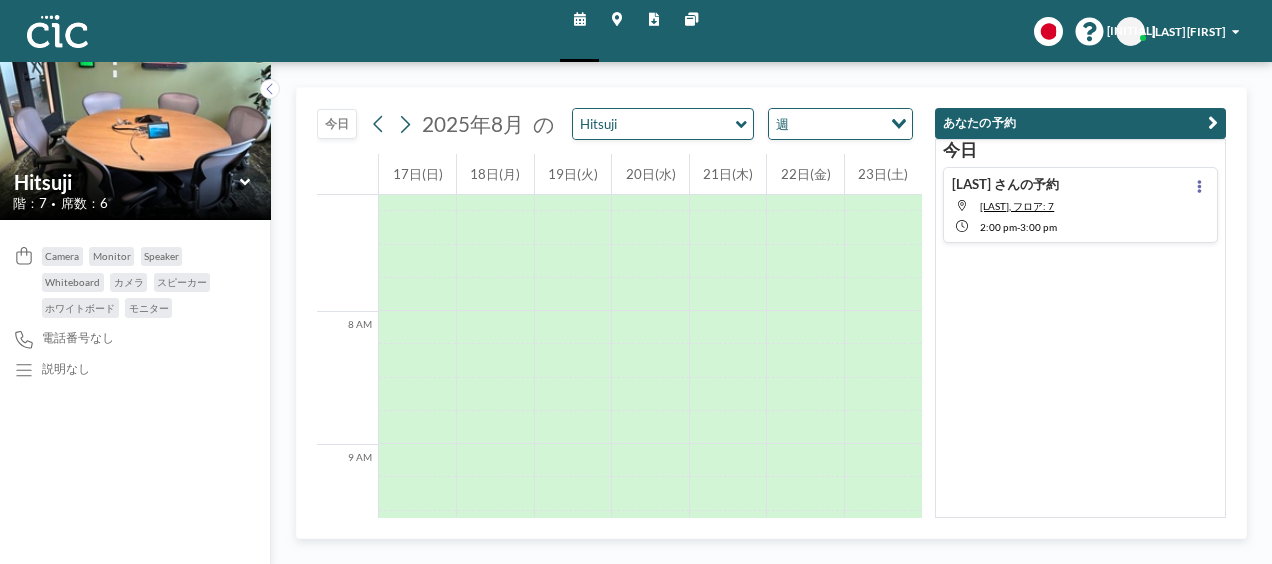 scroll, scrollTop: 1007, scrollLeft: 0, axis: vertical 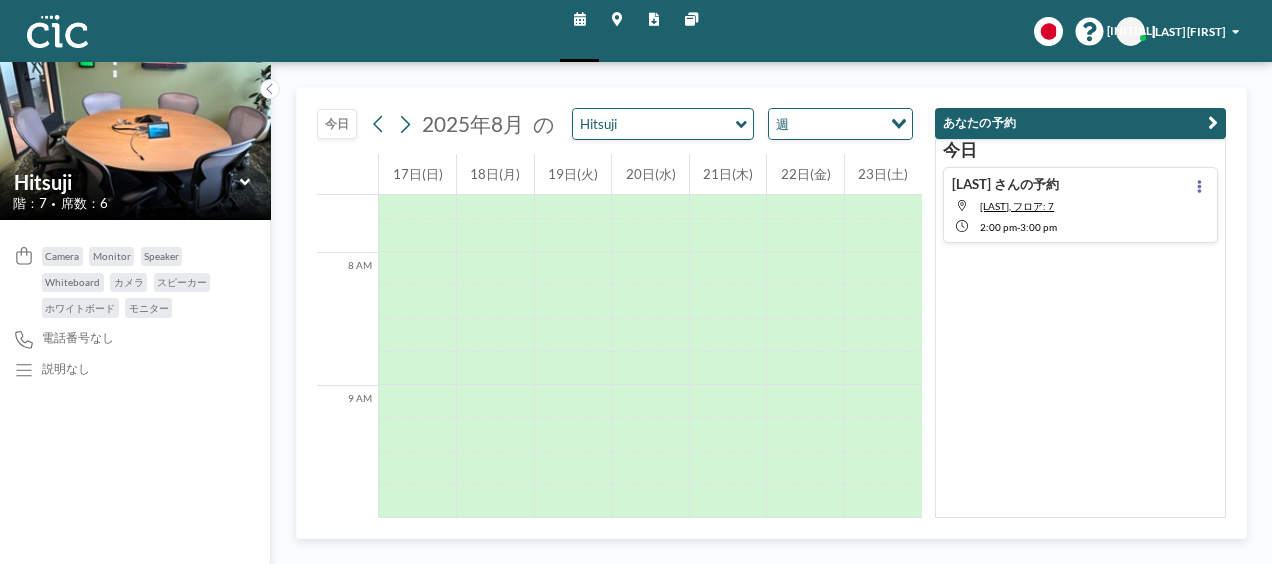 click 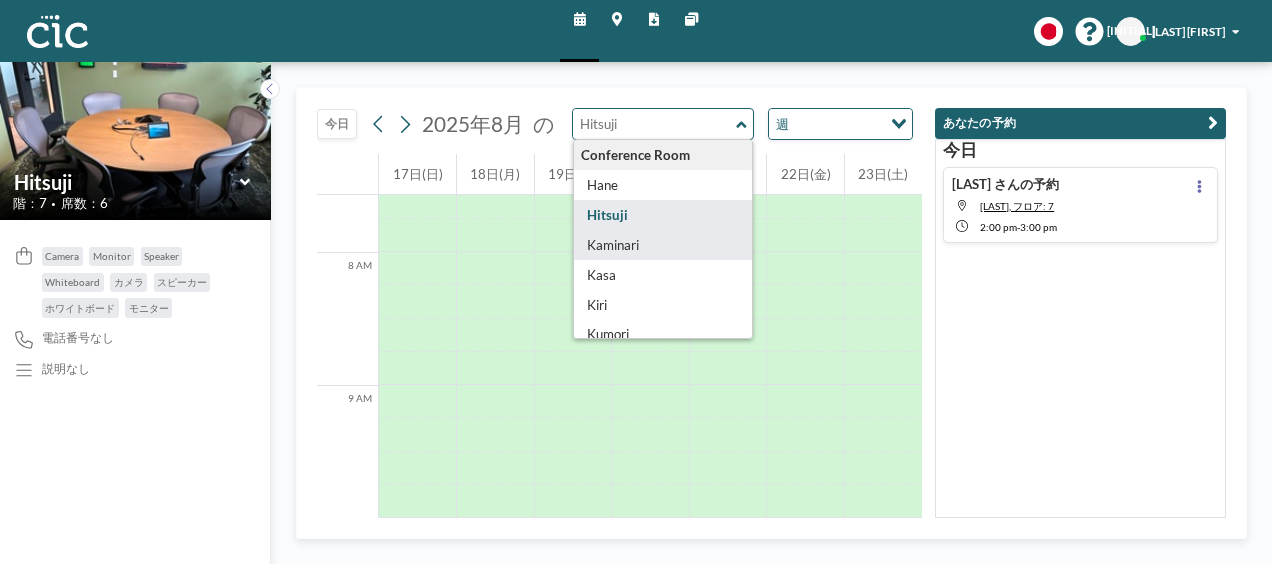 type on "Kaminari" 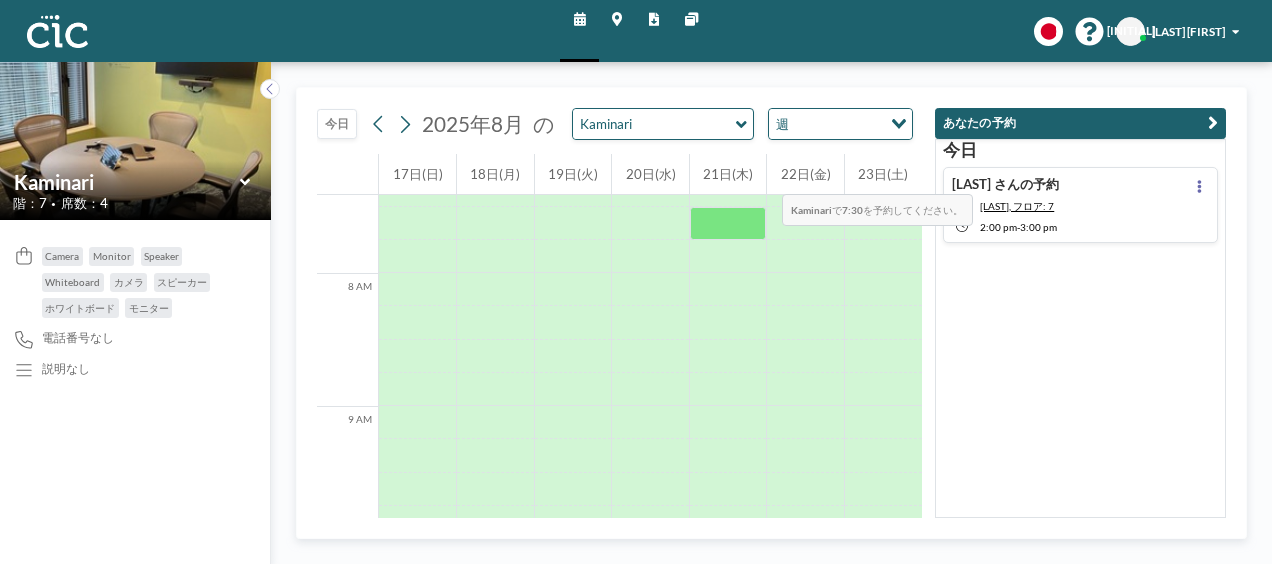 scroll, scrollTop: 1007, scrollLeft: 0, axis: vertical 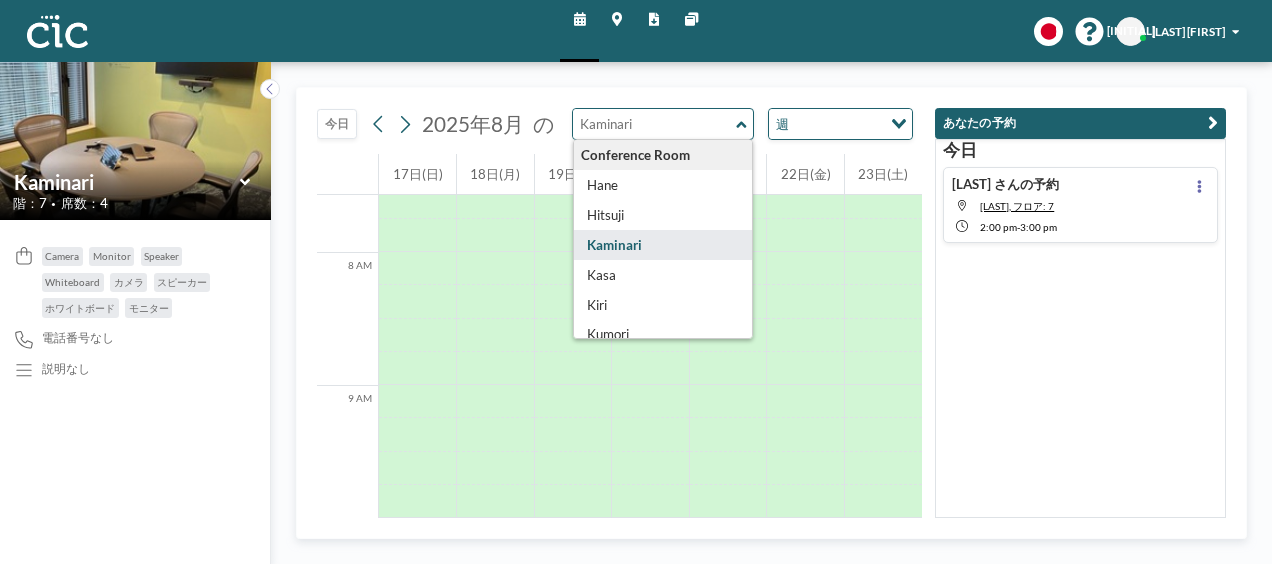 click at bounding box center (654, 124) 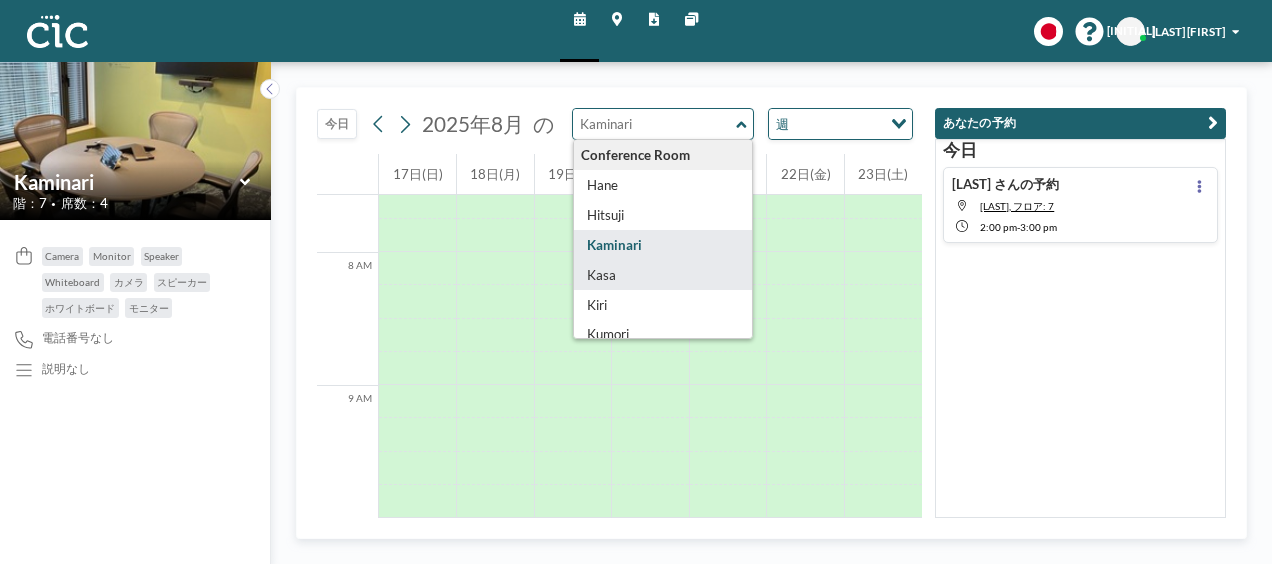 type on "Kasa" 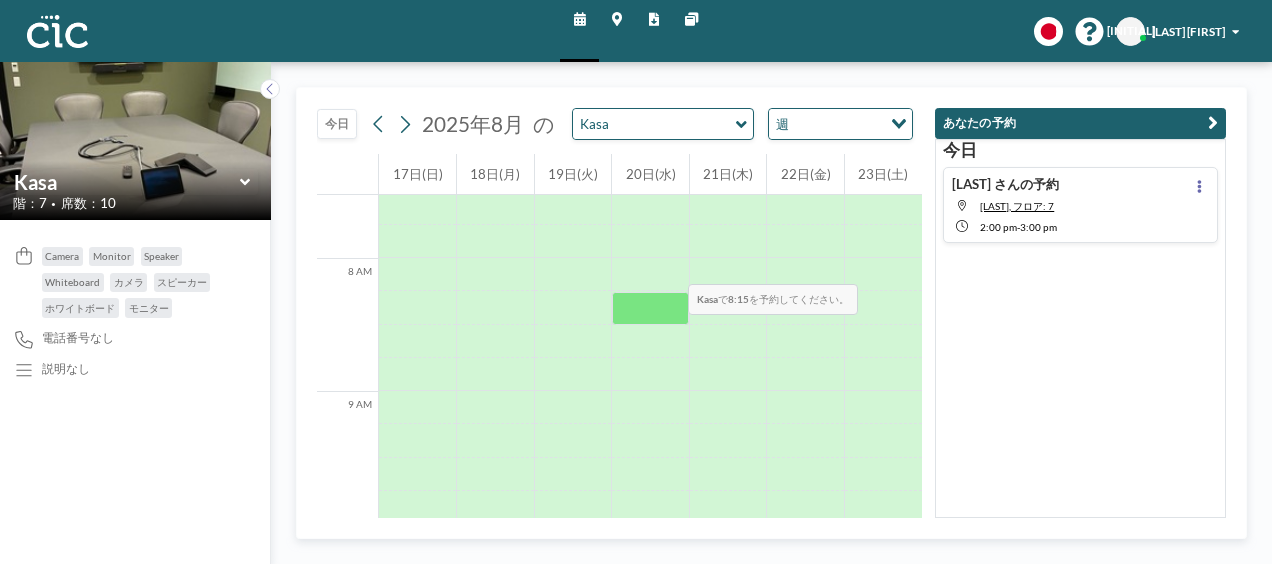scroll, scrollTop: 1007, scrollLeft: 0, axis: vertical 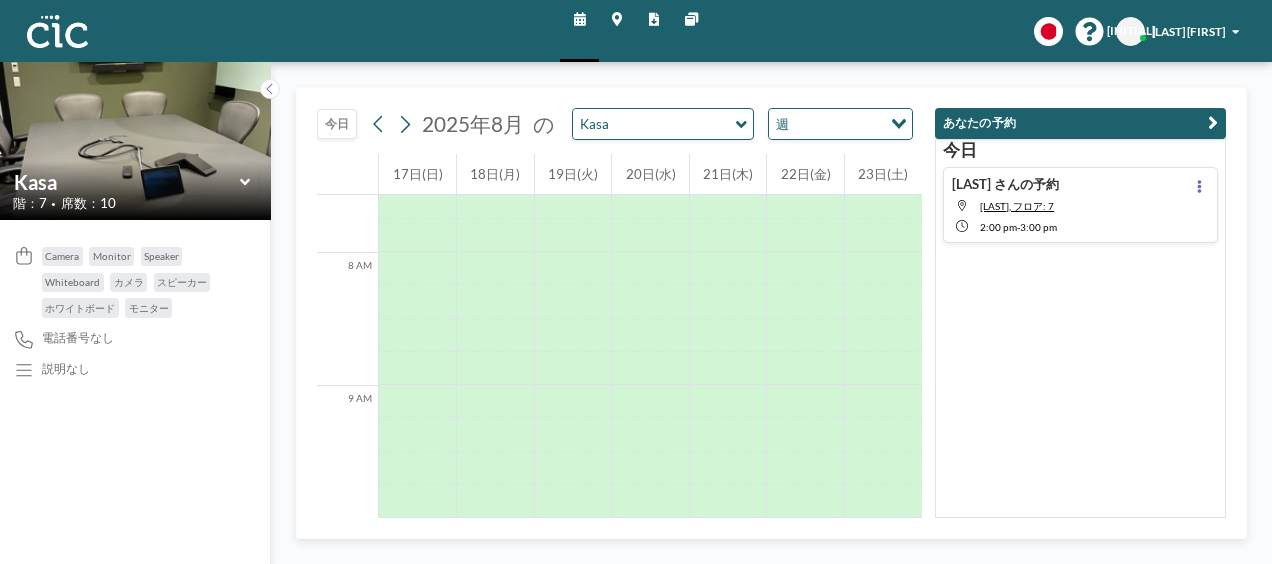 click 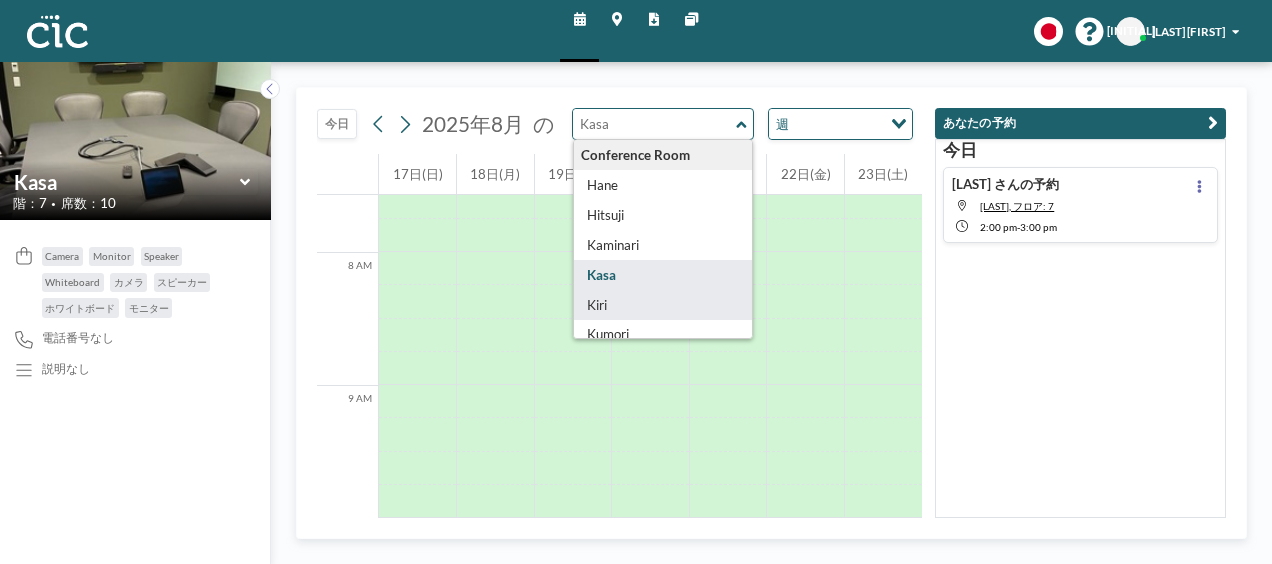 type on "Kiri" 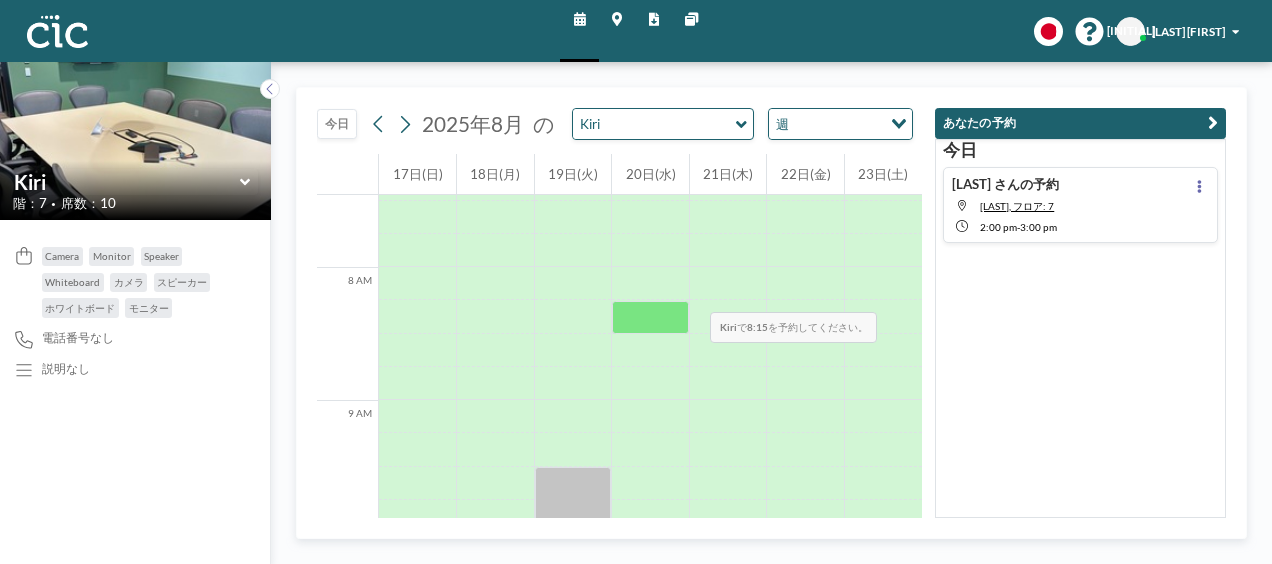 scroll, scrollTop: 1007, scrollLeft: 0, axis: vertical 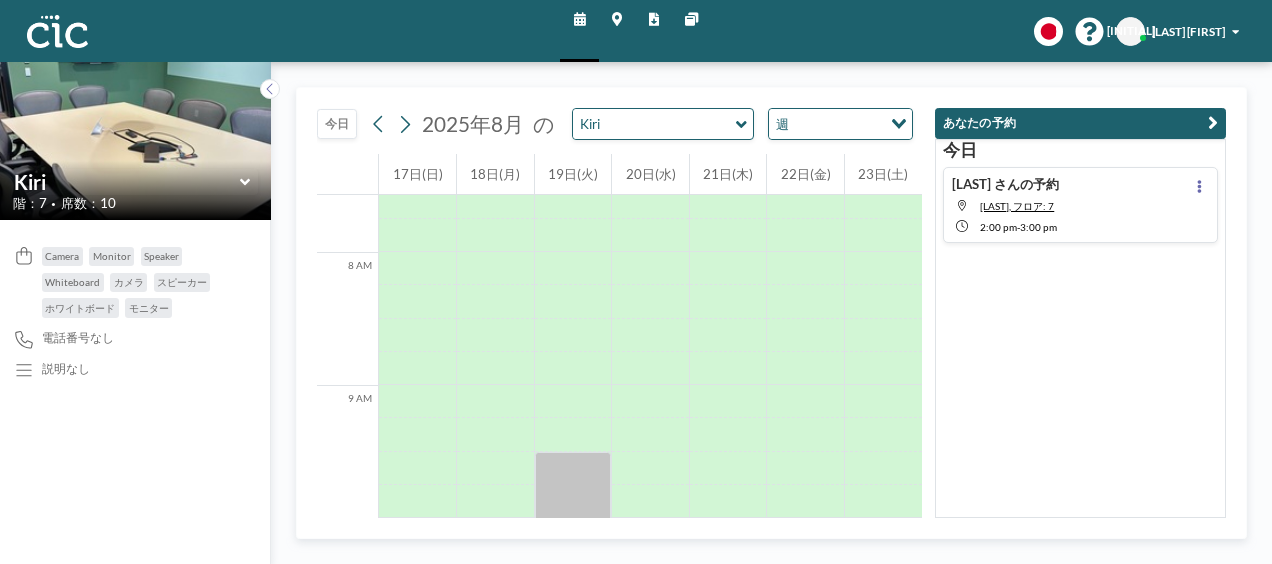 click on "Kiri" at bounding box center (663, 124) 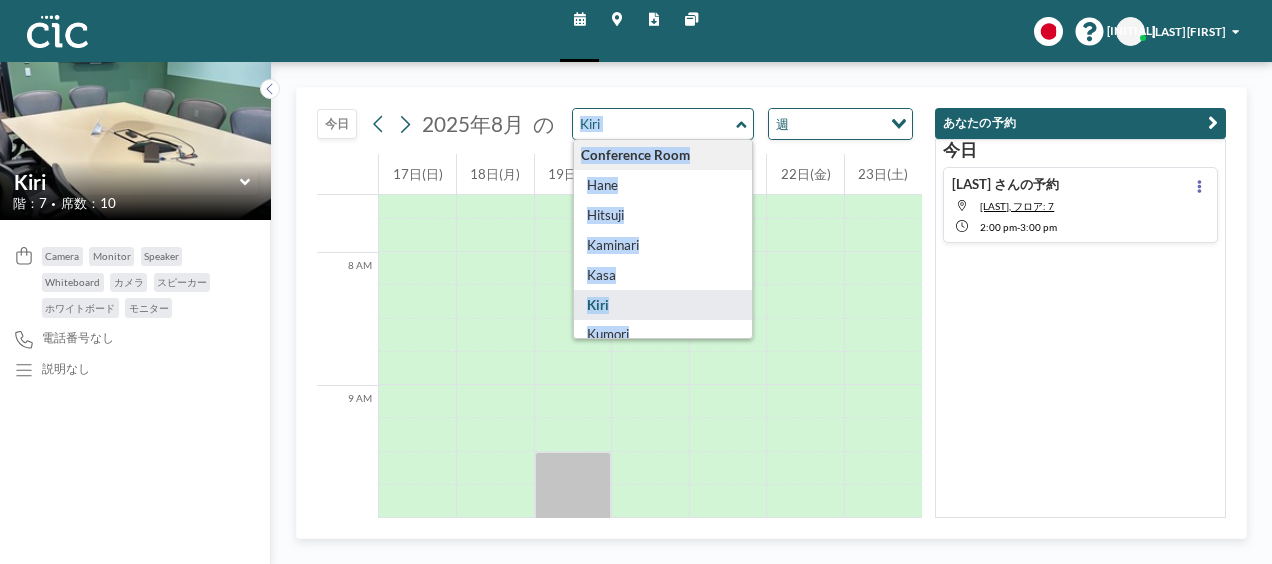 type on "Kiri" 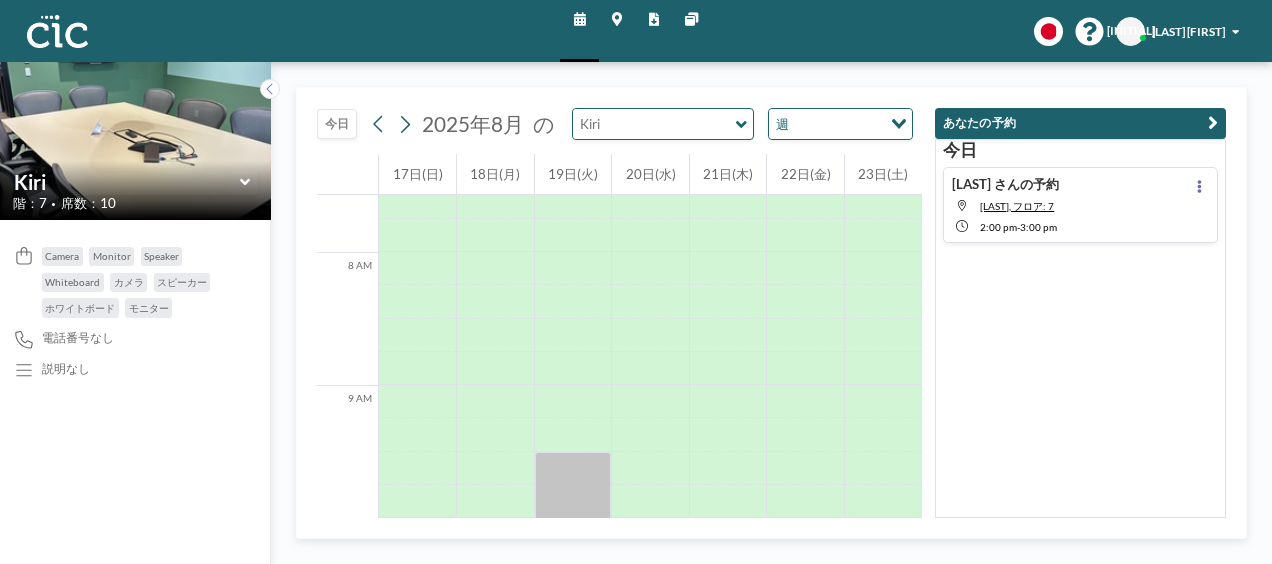 click at bounding box center (654, 124) 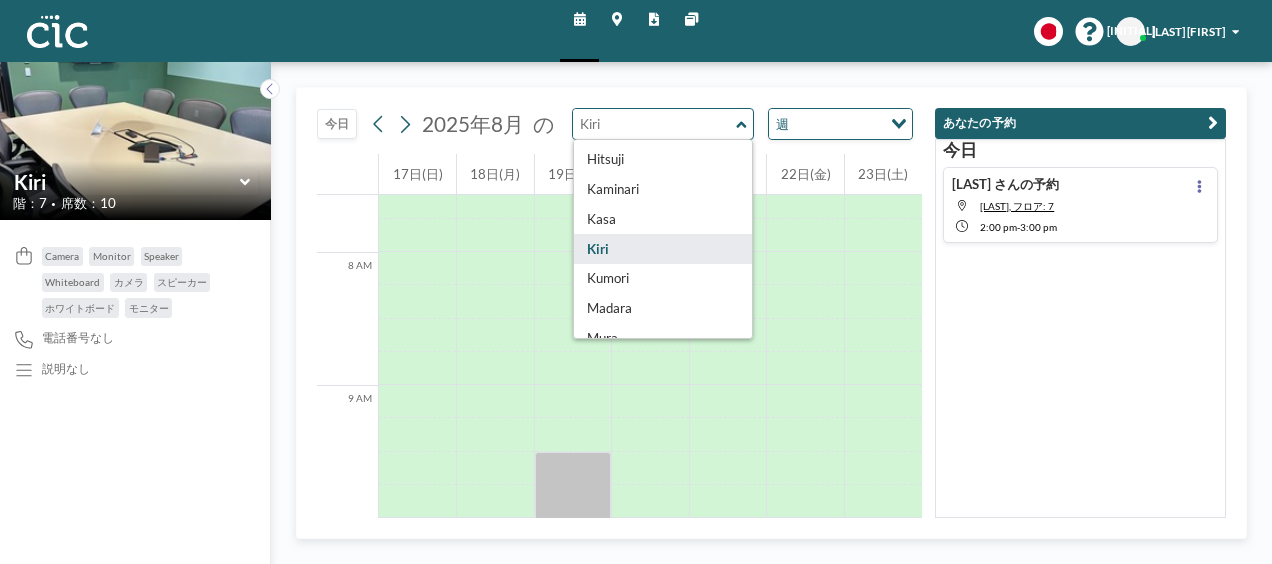 scroll, scrollTop: 84, scrollLeft: 0, axis: vertical 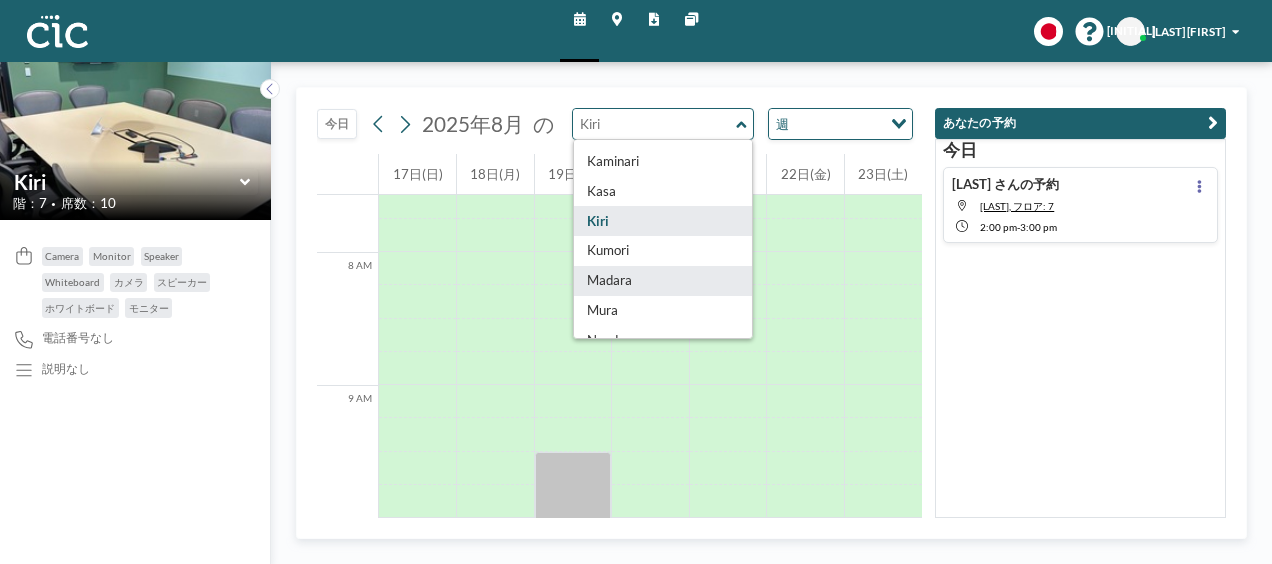 type on "Madara" 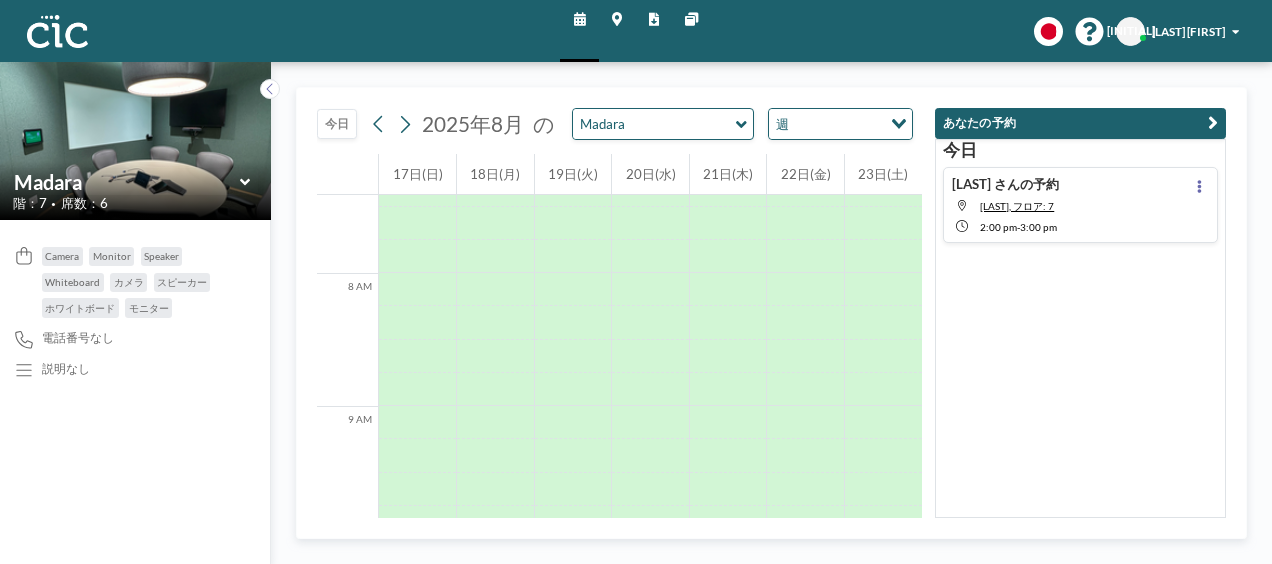 scroll, scrollTop: 1007, scrollLeft: 0, axis: vertical 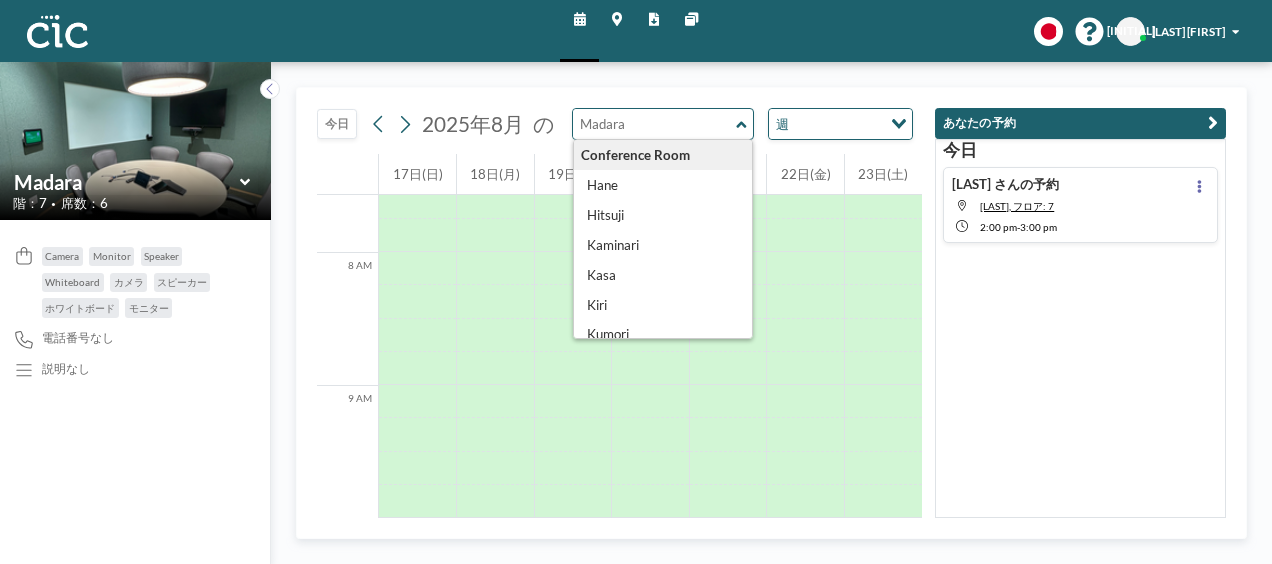 click at bounding box center (654, 124) 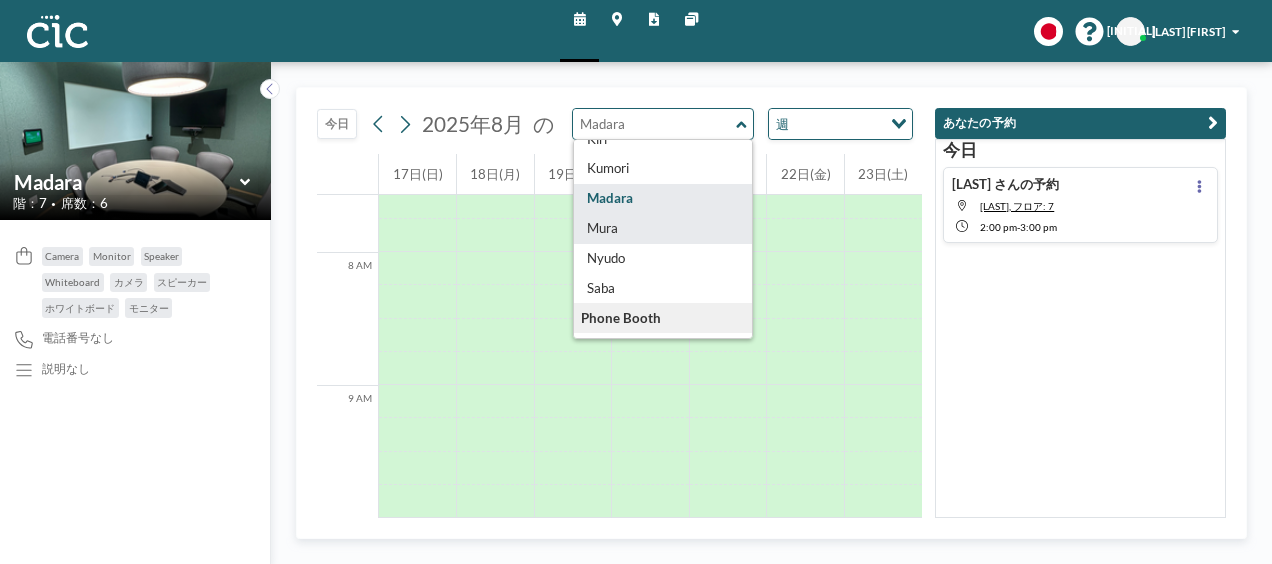 scroll, scrollTop: 170, scrollLeft: 0, axis: vertical 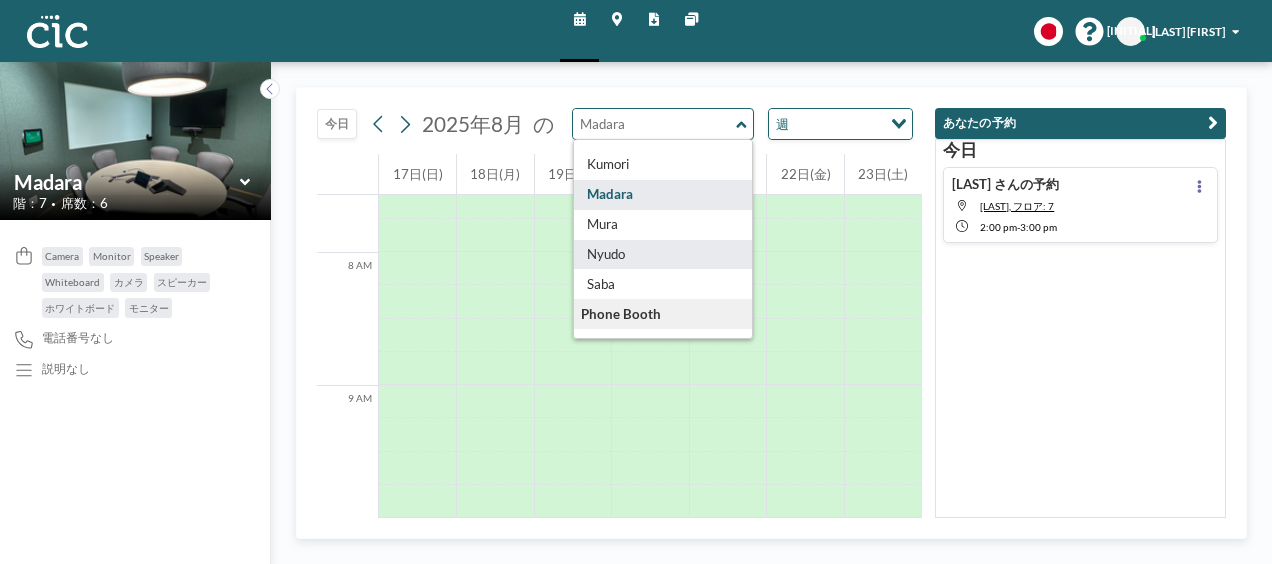 type on "Nyudo" 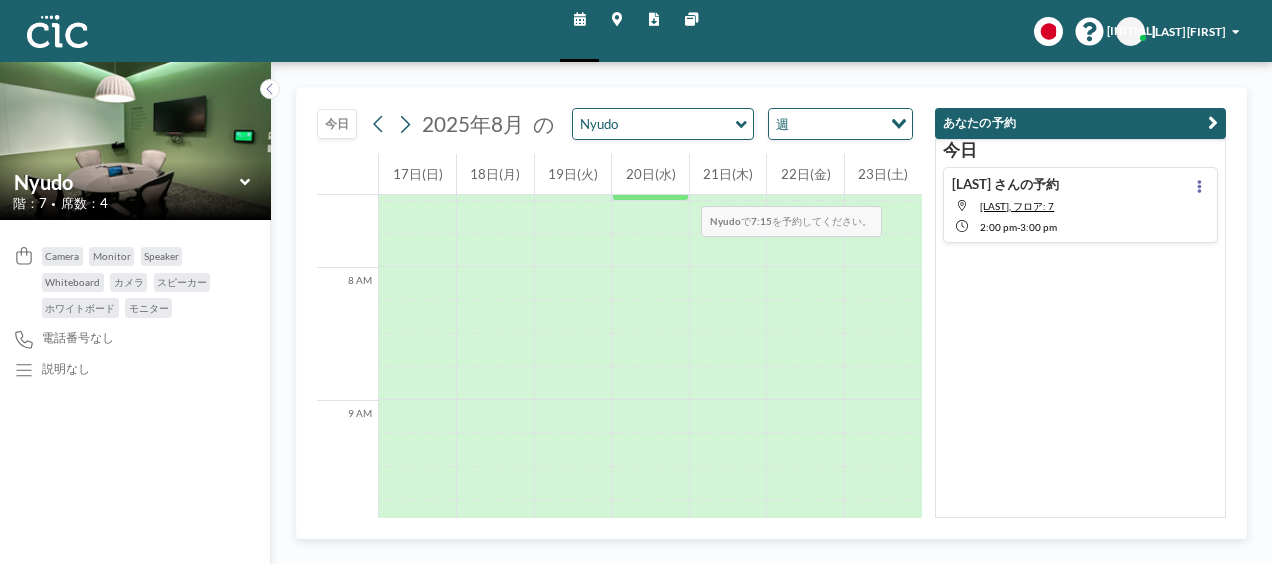 scroll, scrollTop: 1007, scrollLeft: 0, axis: vertical 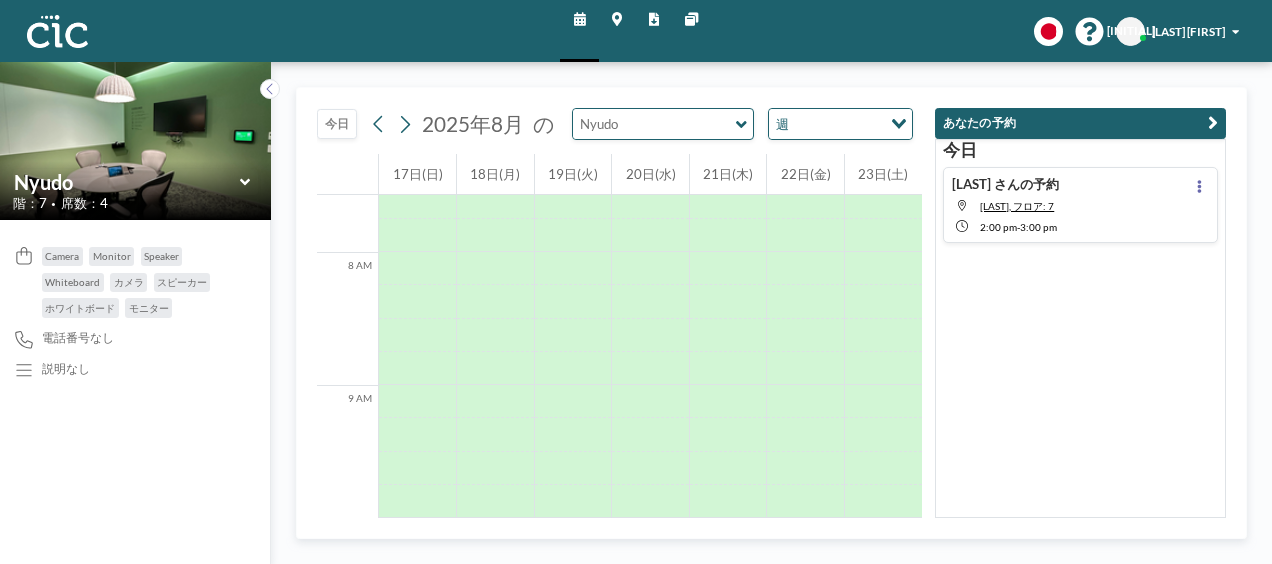click at bounding box center [654, 124] 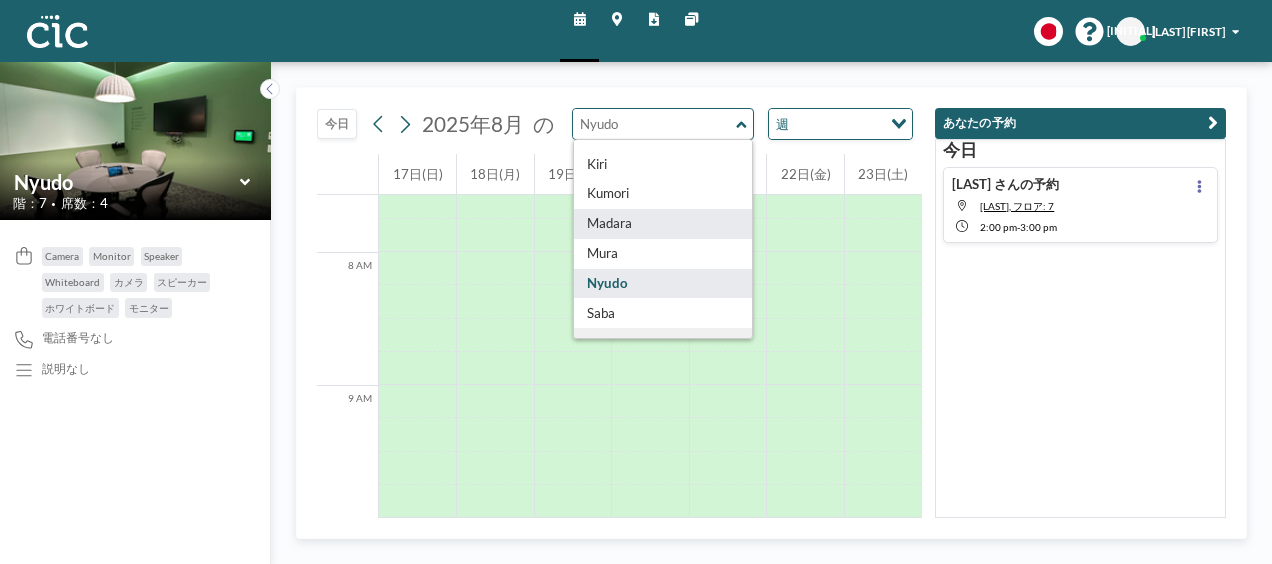 scroll, scrollTop: 170, scrollLeft: 0, axis: vertical 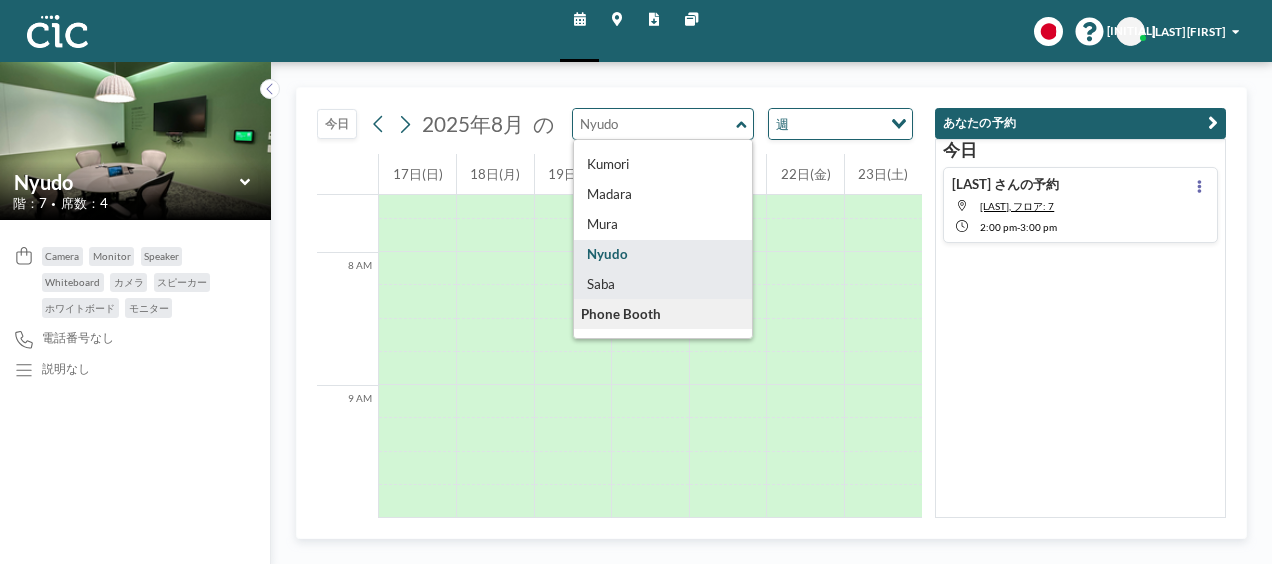 type on "Saba" 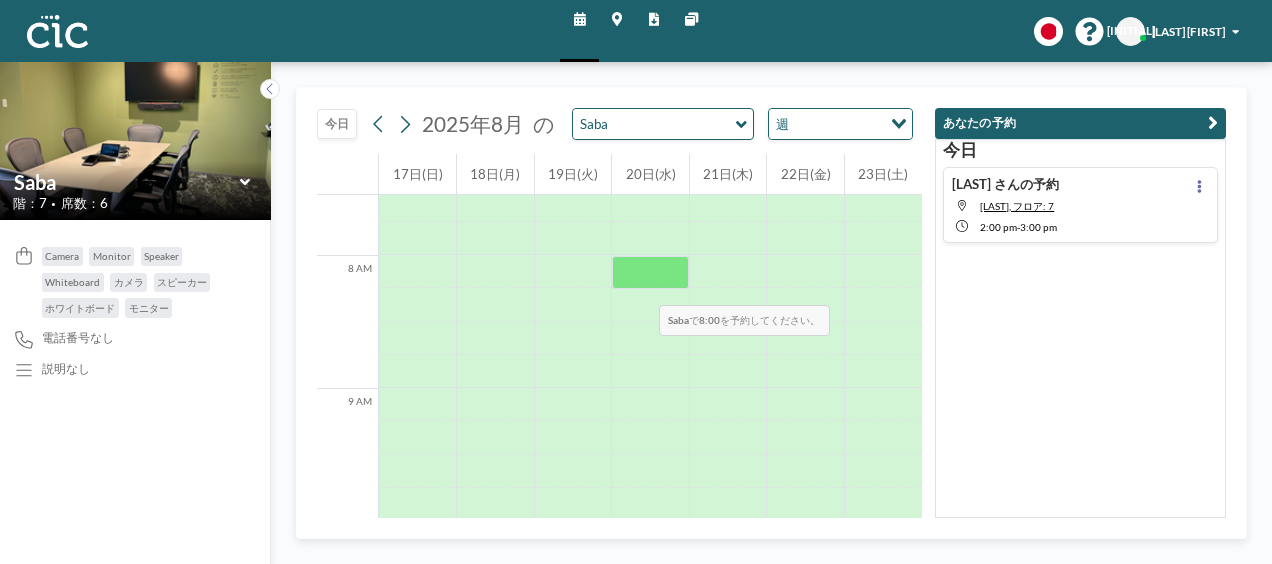 scroll, scrollTop: 1007, scrollLeft: 0, axis: vertical 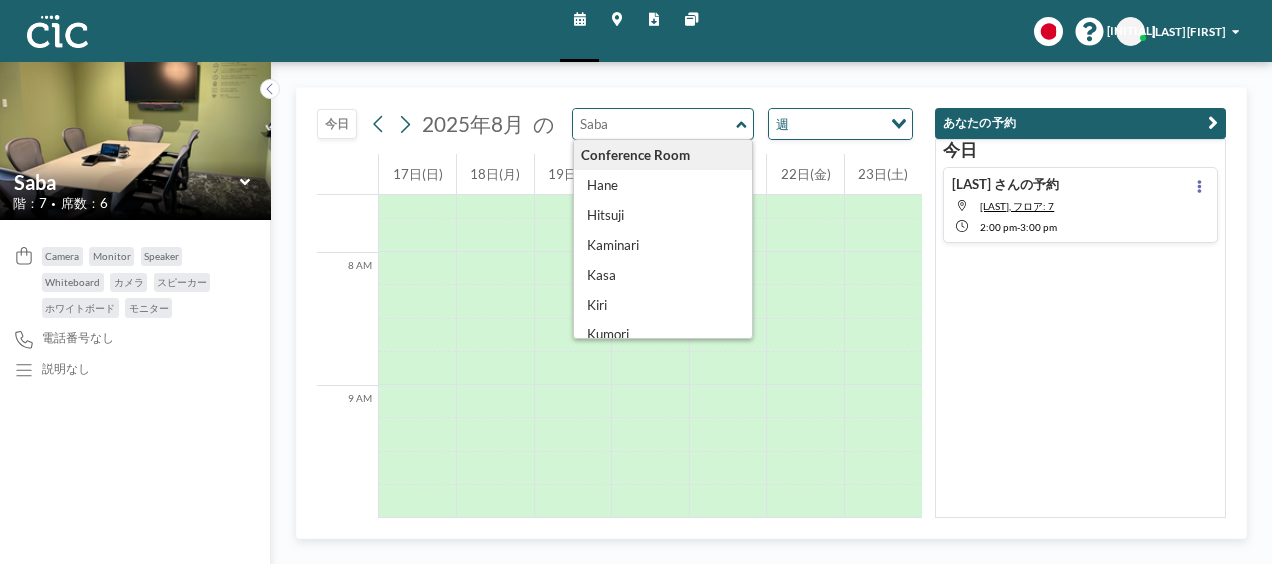 click at bounding box center (654, 124) 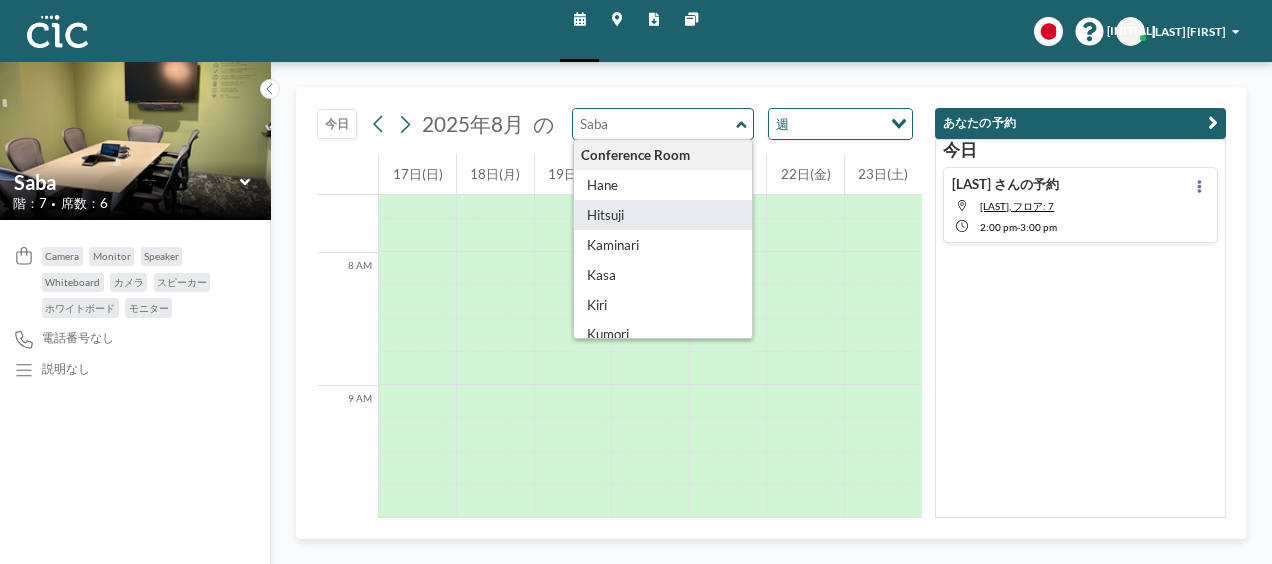 type on "Hitsuji" 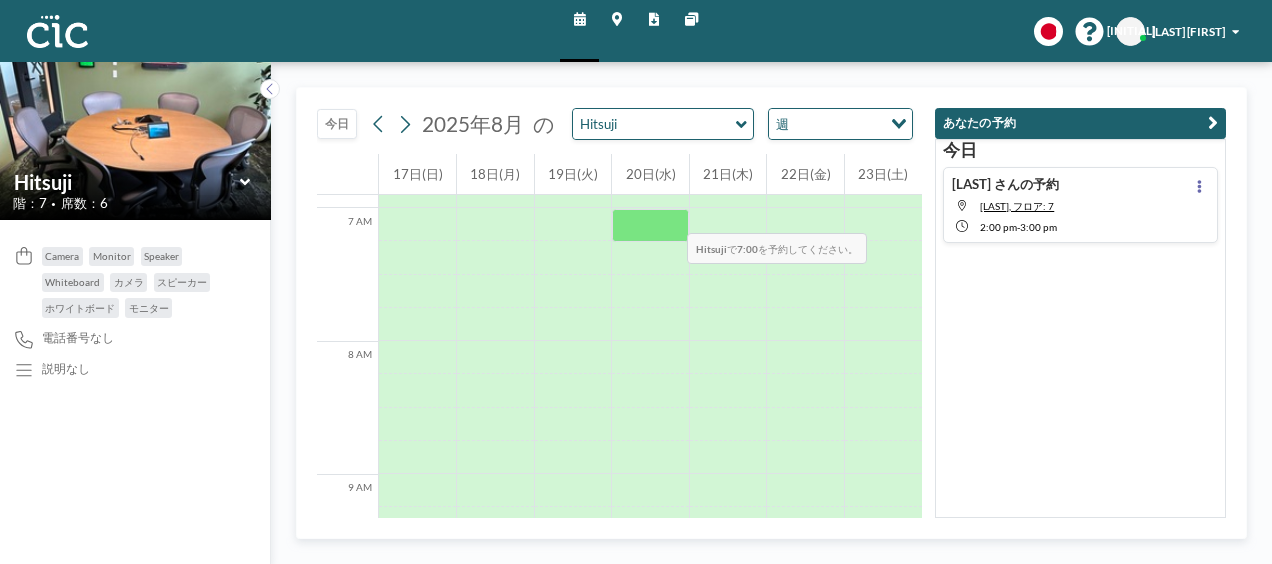 scroll, scrollTop: 1007, scrollLeft: 0, axis: vertical 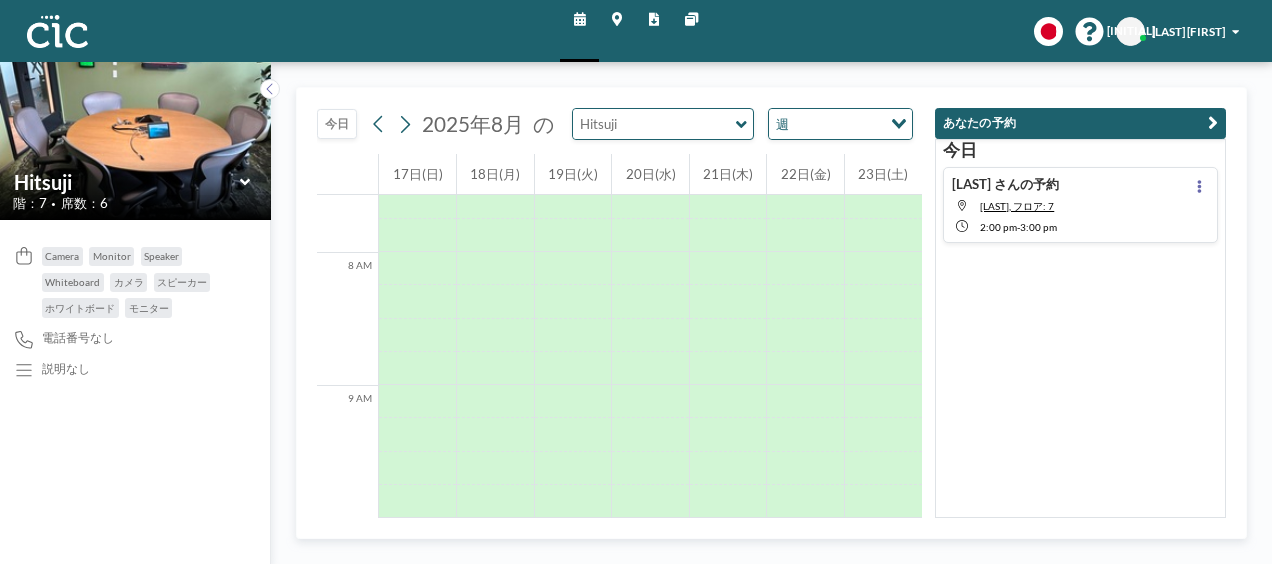 click at bounding box center (654, 124) 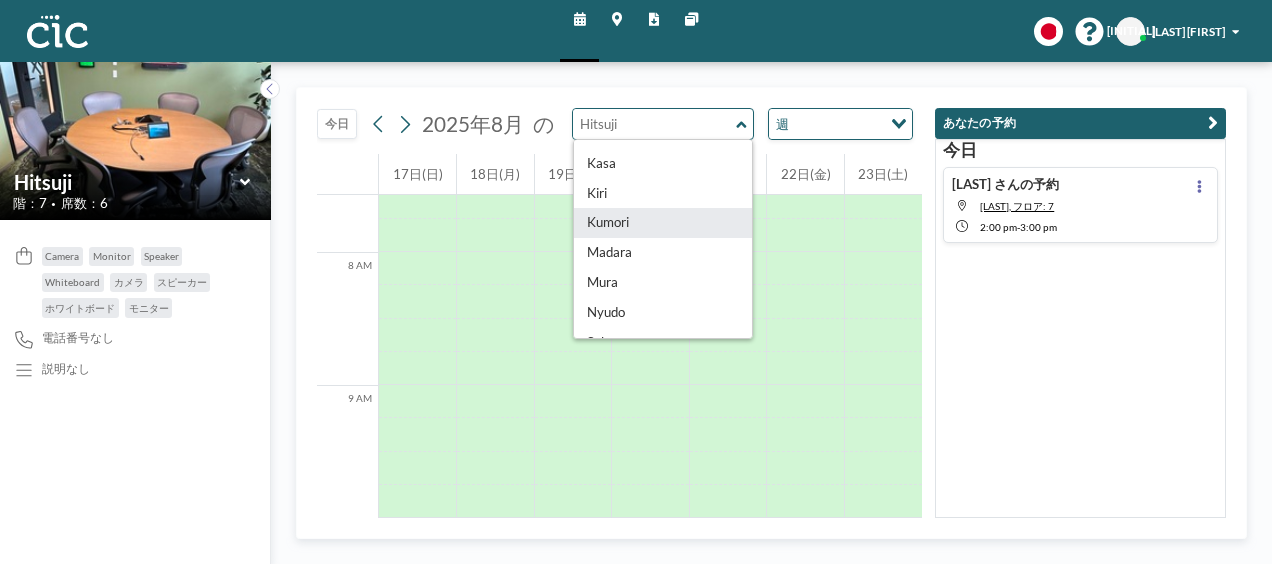 scroll, scrollTop: 113, scrollLeft: 0, axis: vertical 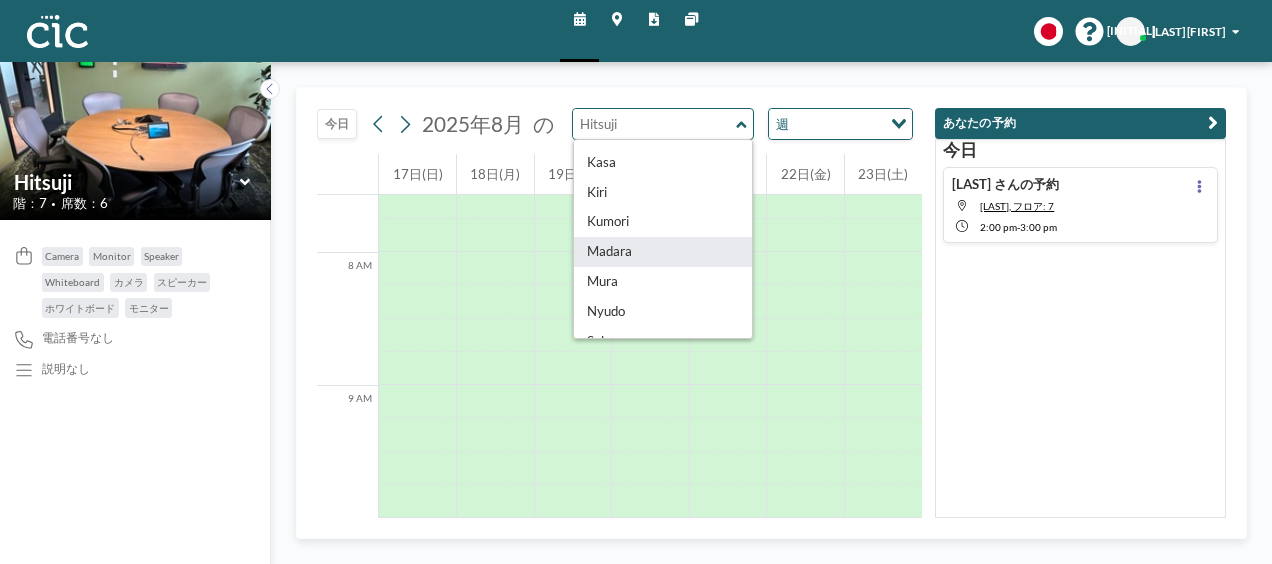 type on "Madara" 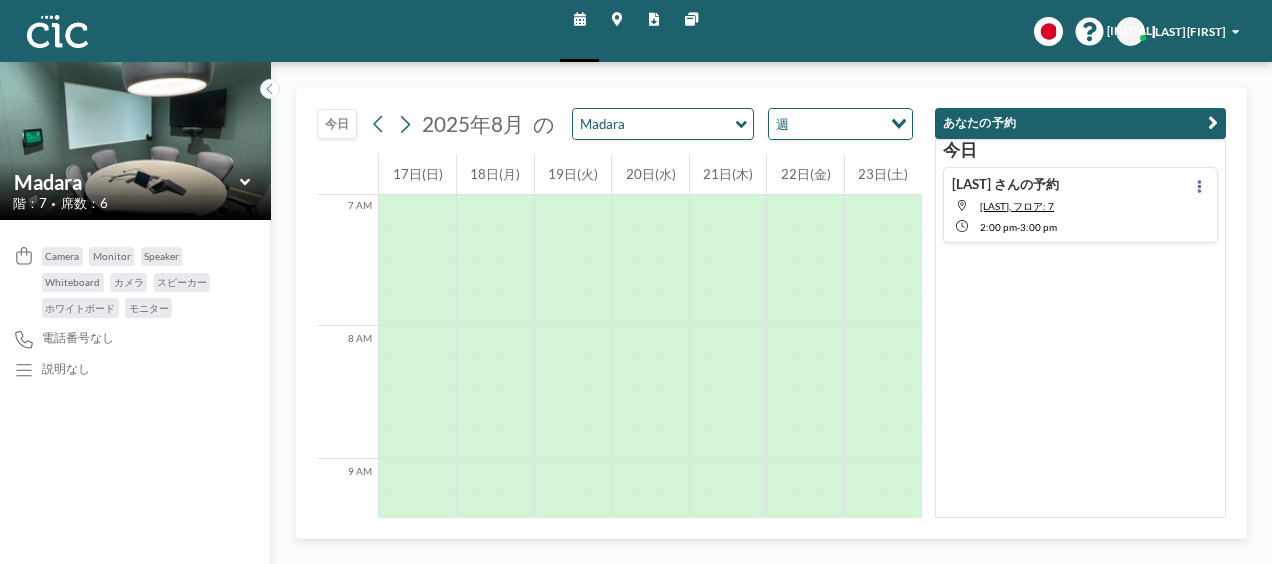 scroll, scrollTop: 1007, scrollLeft: 0, axis: vertical 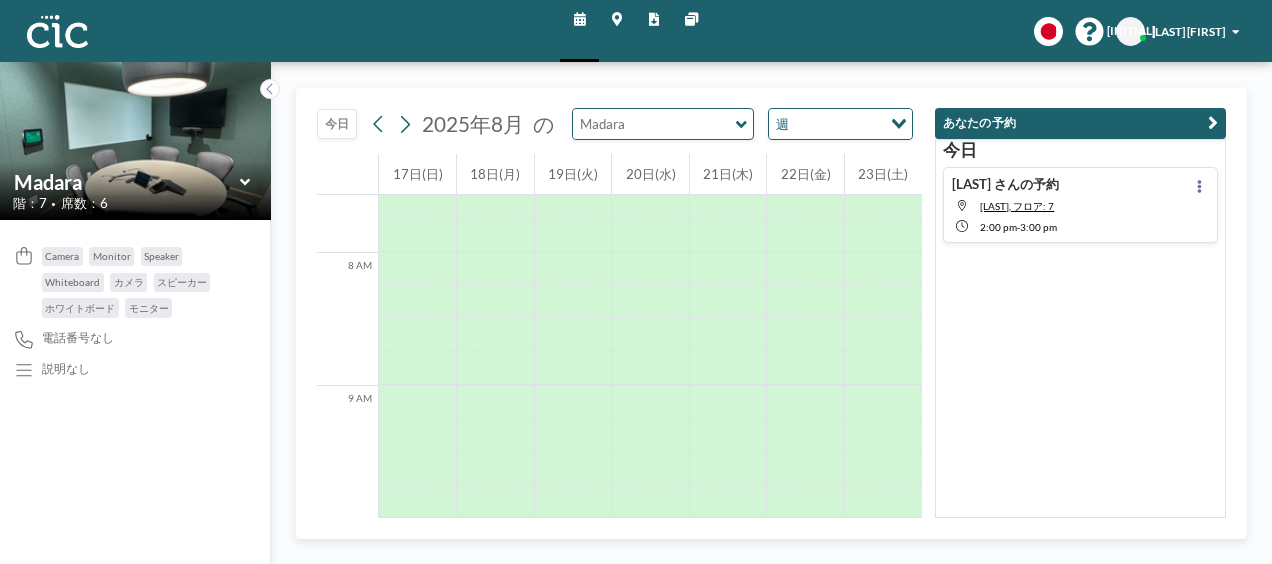 click at bounding box center (654, 124) 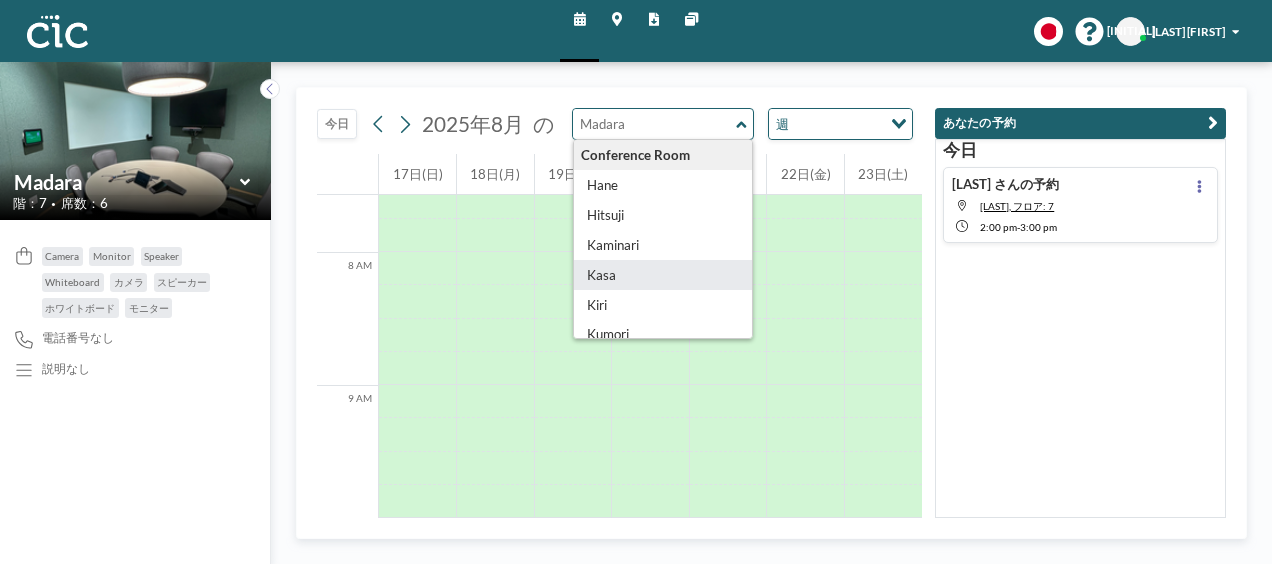 type on "Kasa" 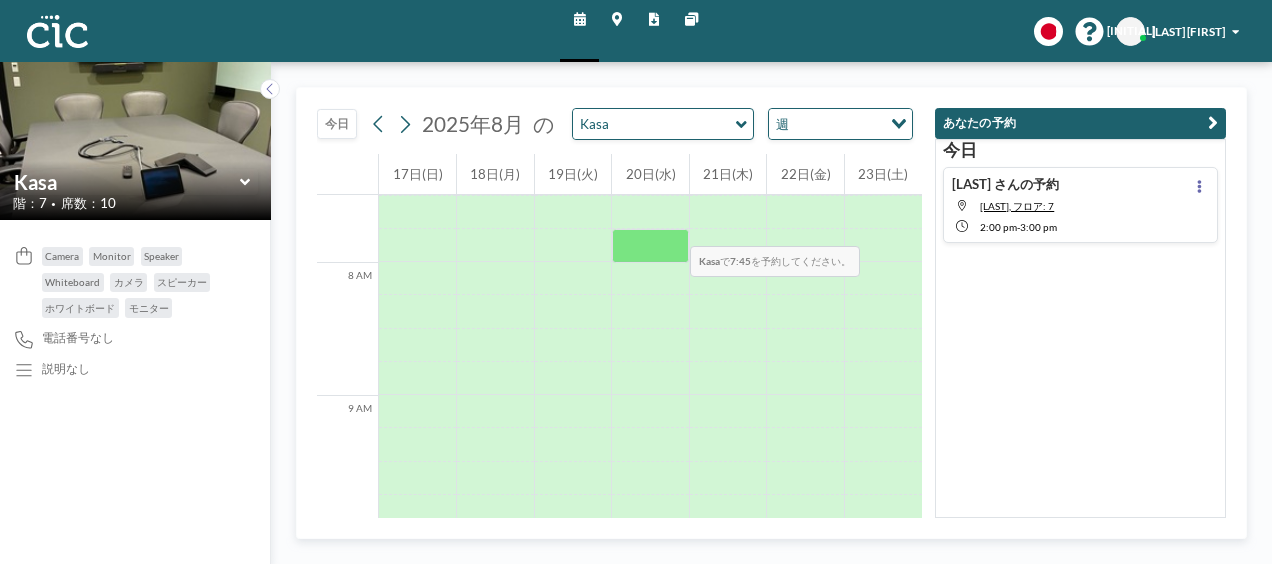 scroll, scrollTop: 1007, scrollLeft: 0, axis: vertical 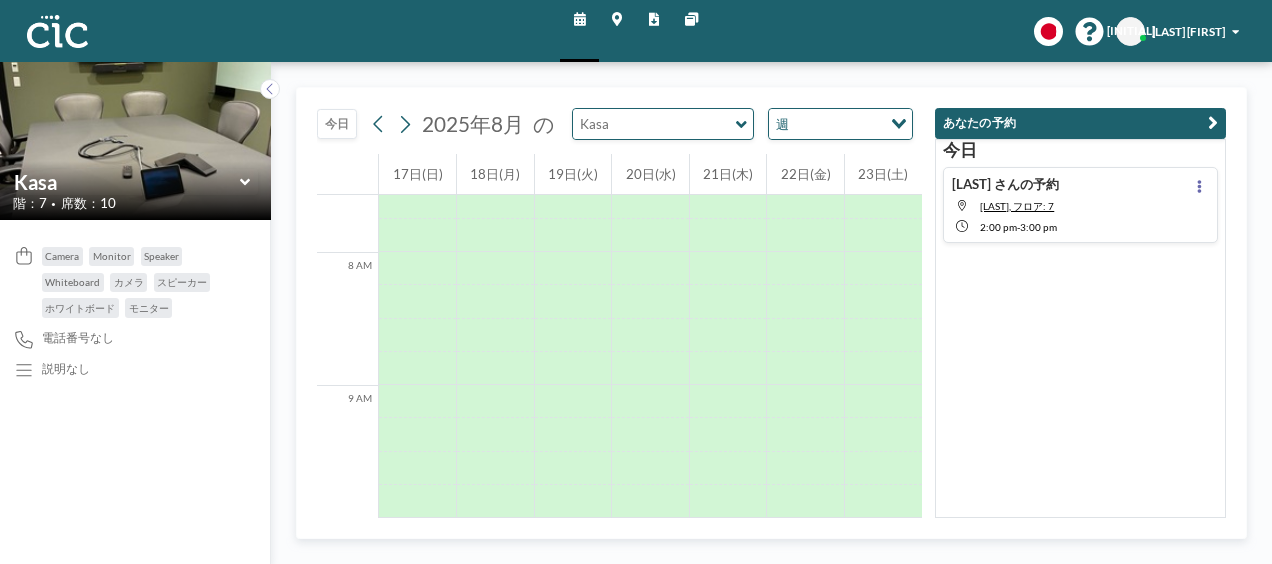 click at bounding box center [654, 124] 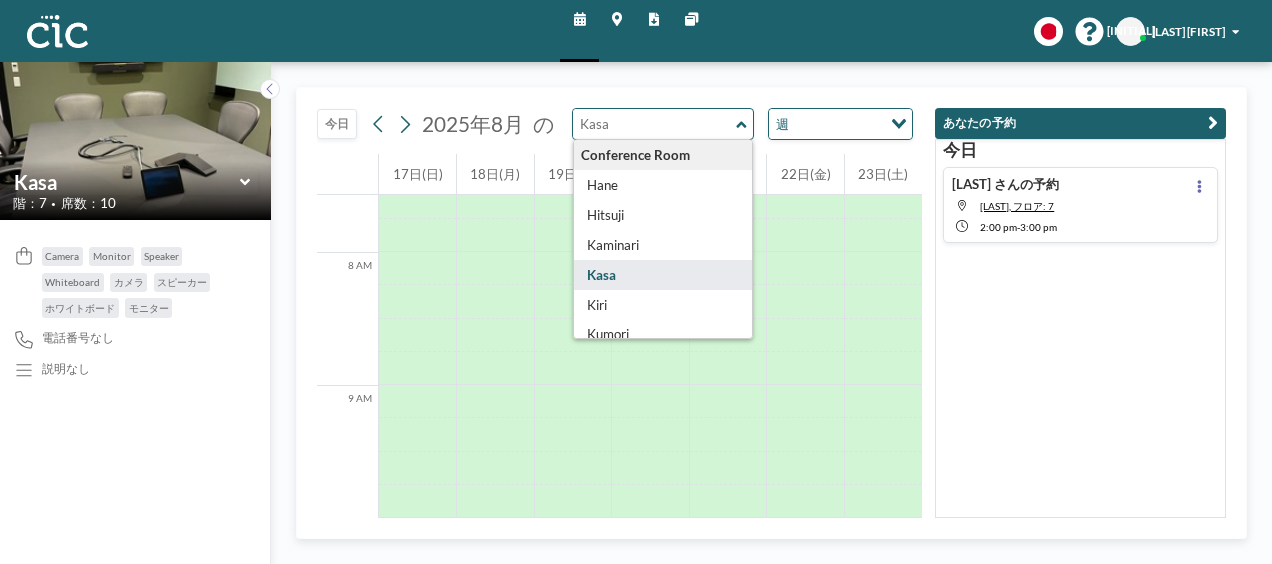 type on "Kasa" 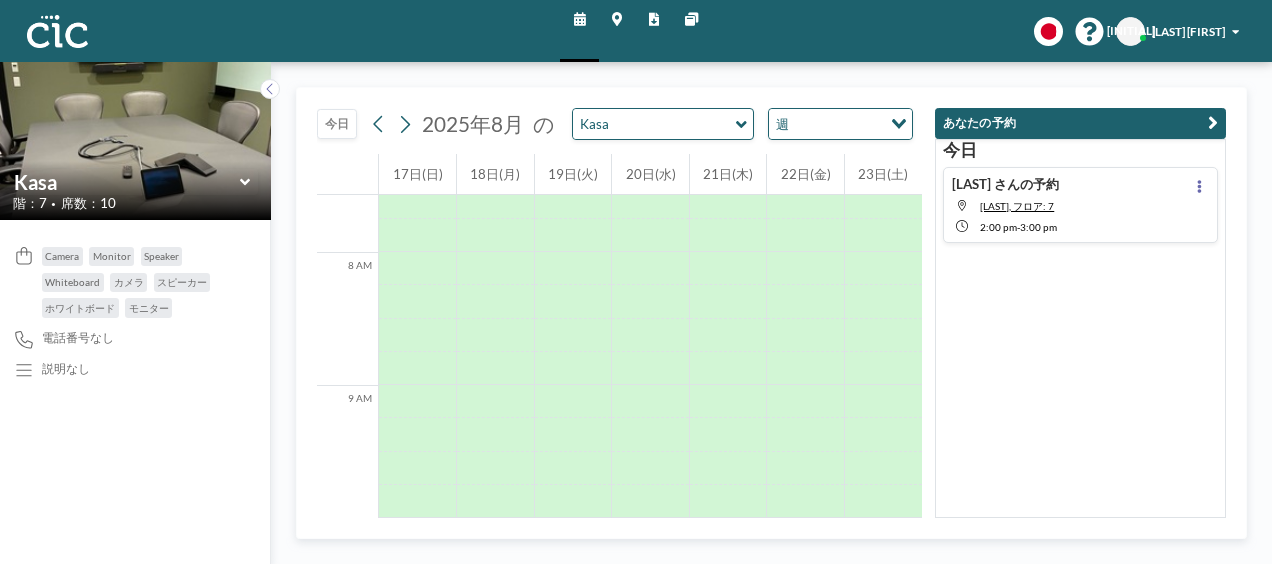 click at bounding box center [135, 141] 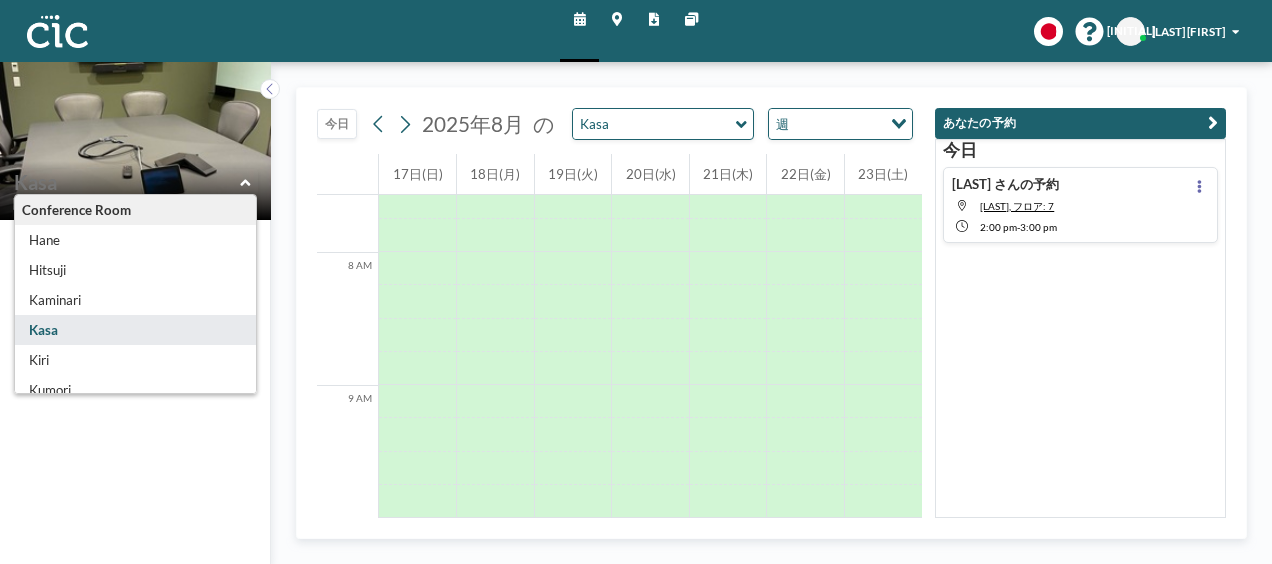 click at bounding box center (135, 141) 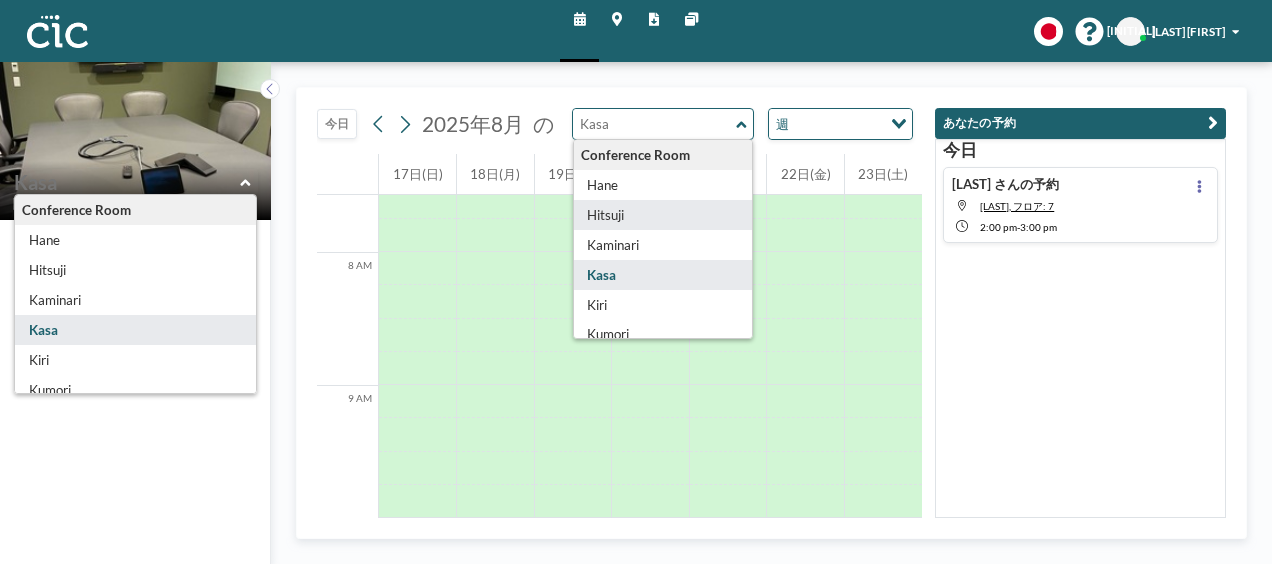 type on "Hitsuji" 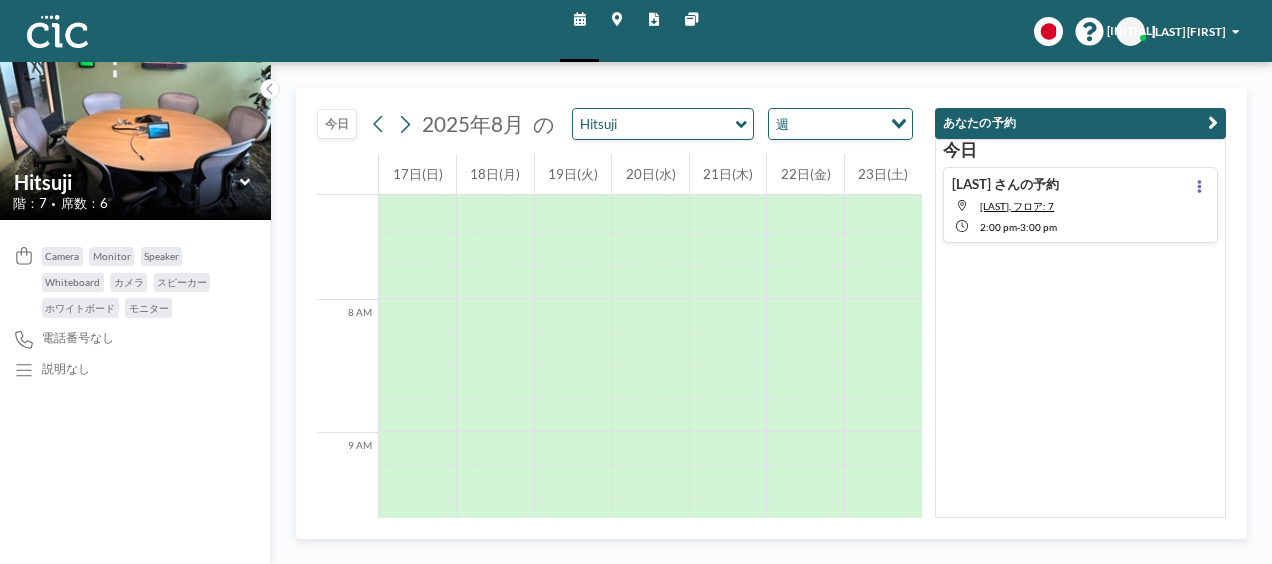 scroll, scrollTop: 1007, scrollLeft: 0, axis: vertical 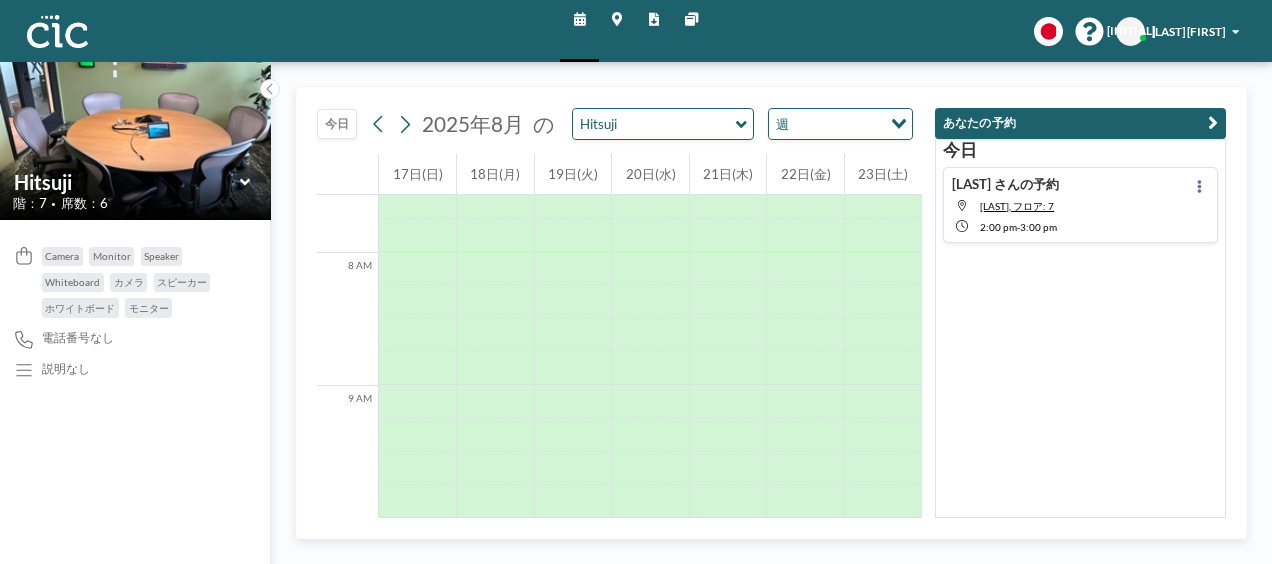 click 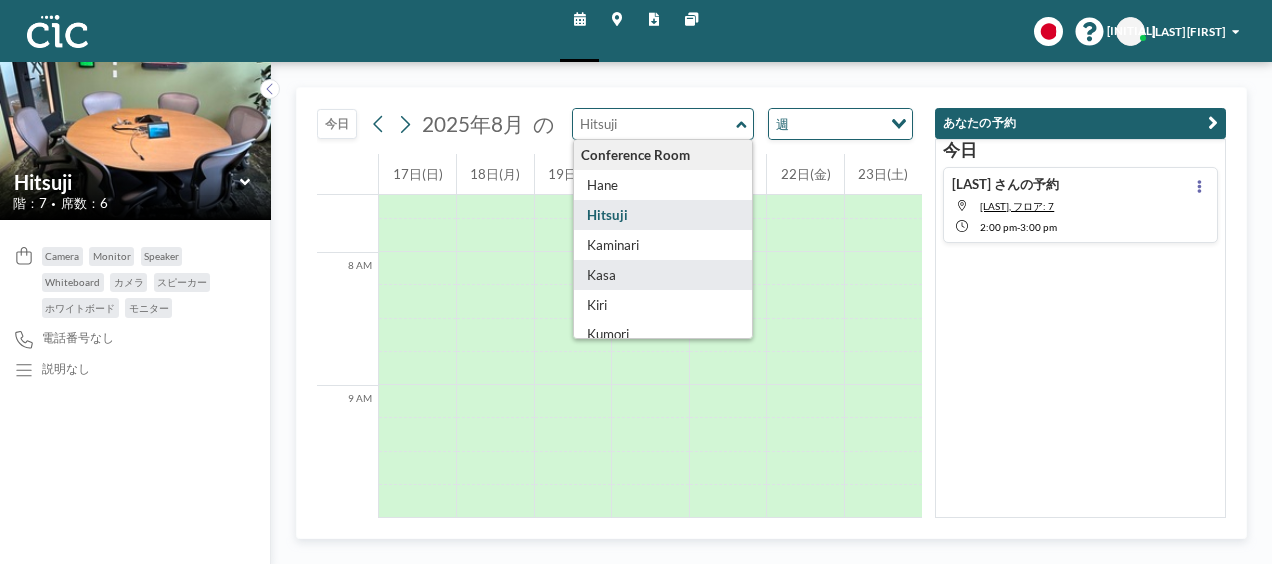 type on "Kasa" 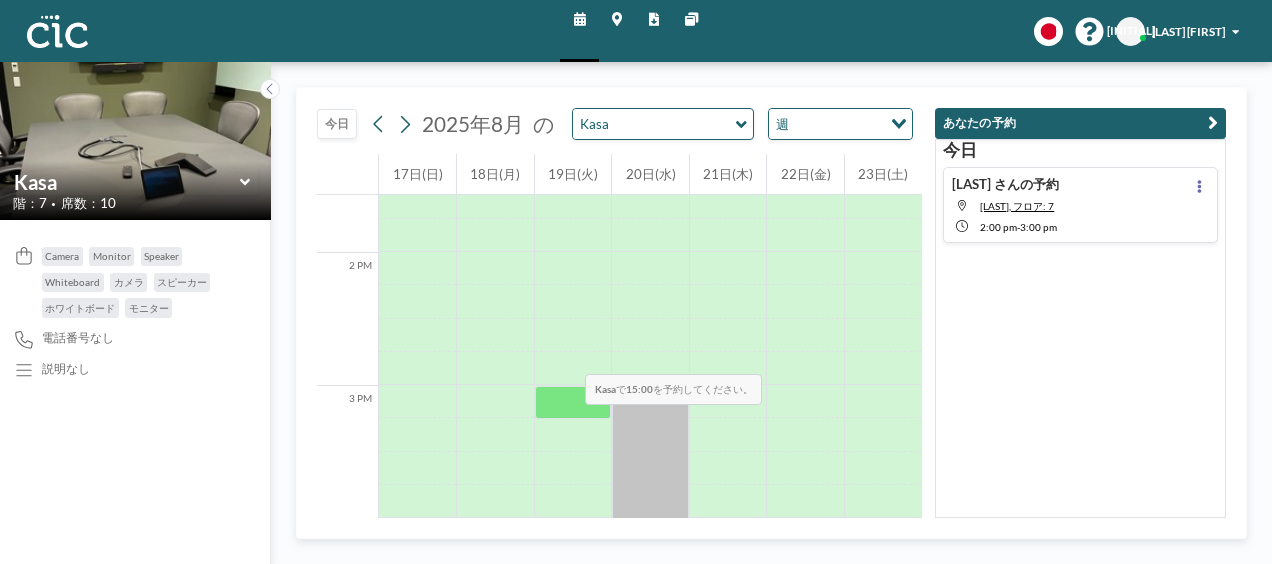 scroll, scrollTop: 1858, scrollLeft: 0, axis: vertical 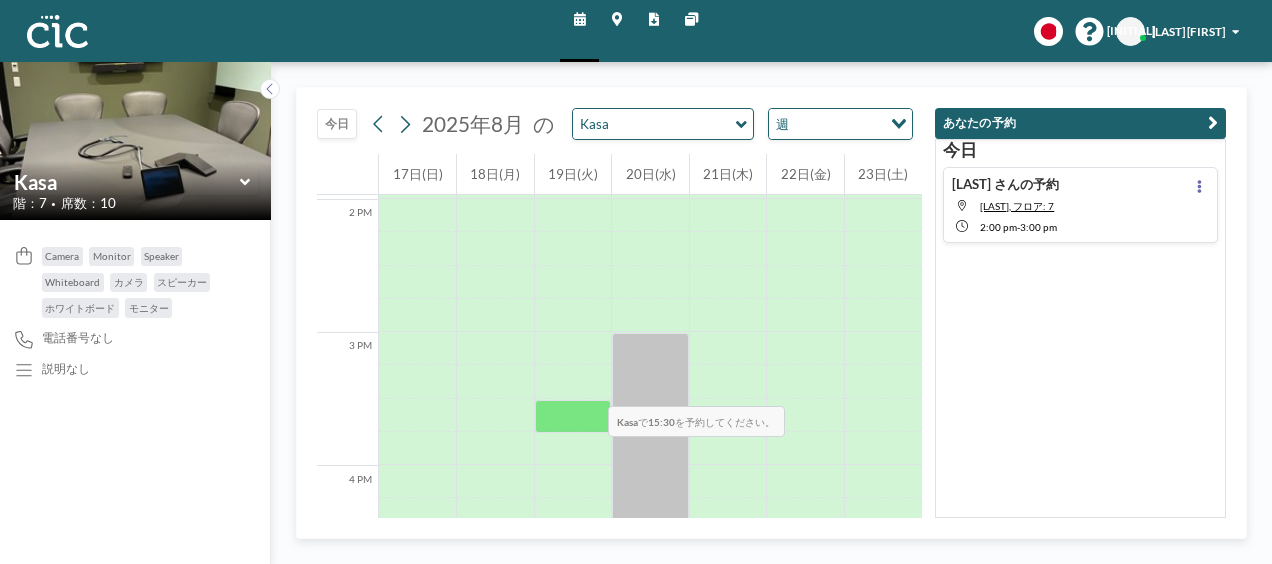 click at bounding box center (573, 381) 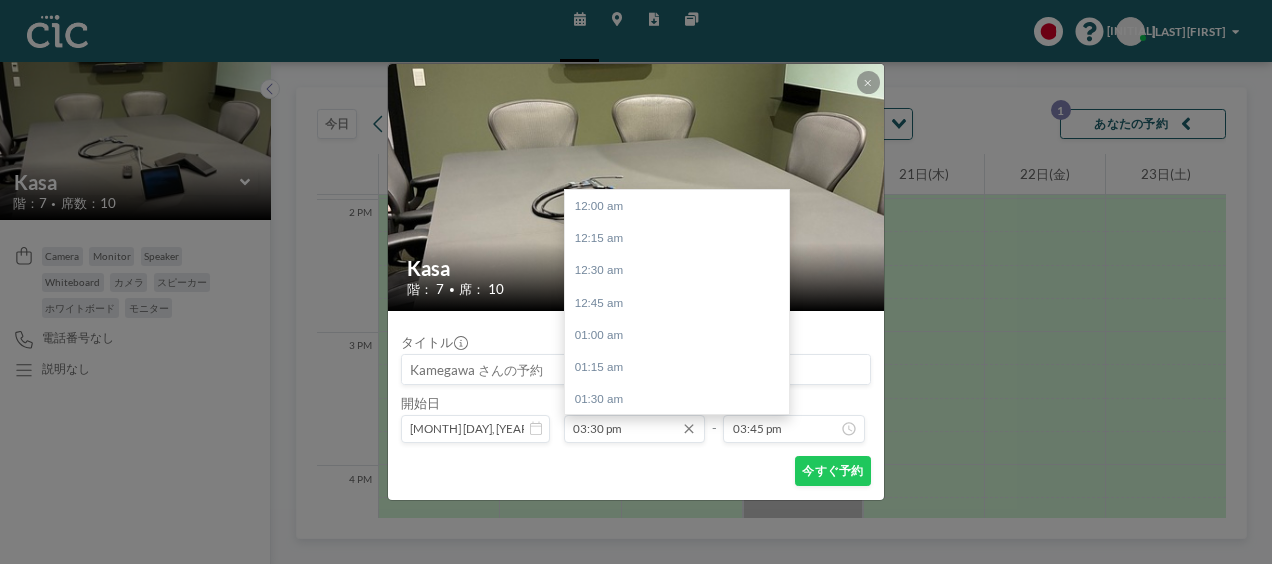 scroll, scrollTop: 2002, scrollLeft: 0, axis: vertical 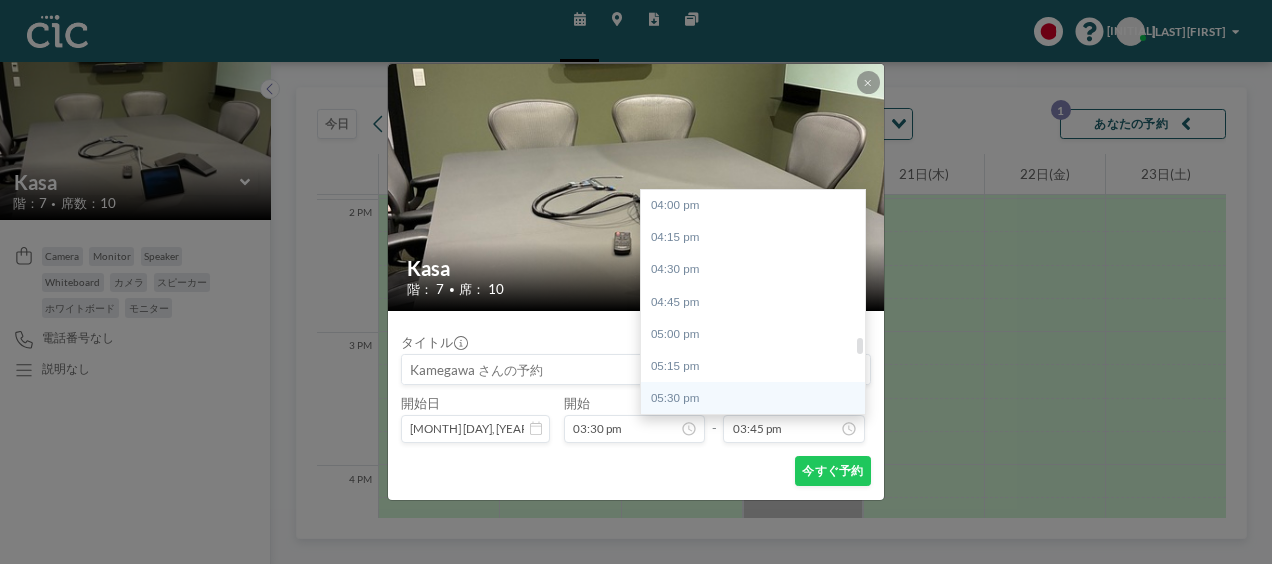 click on "05:30 pm" at bounding box center [758, 398] 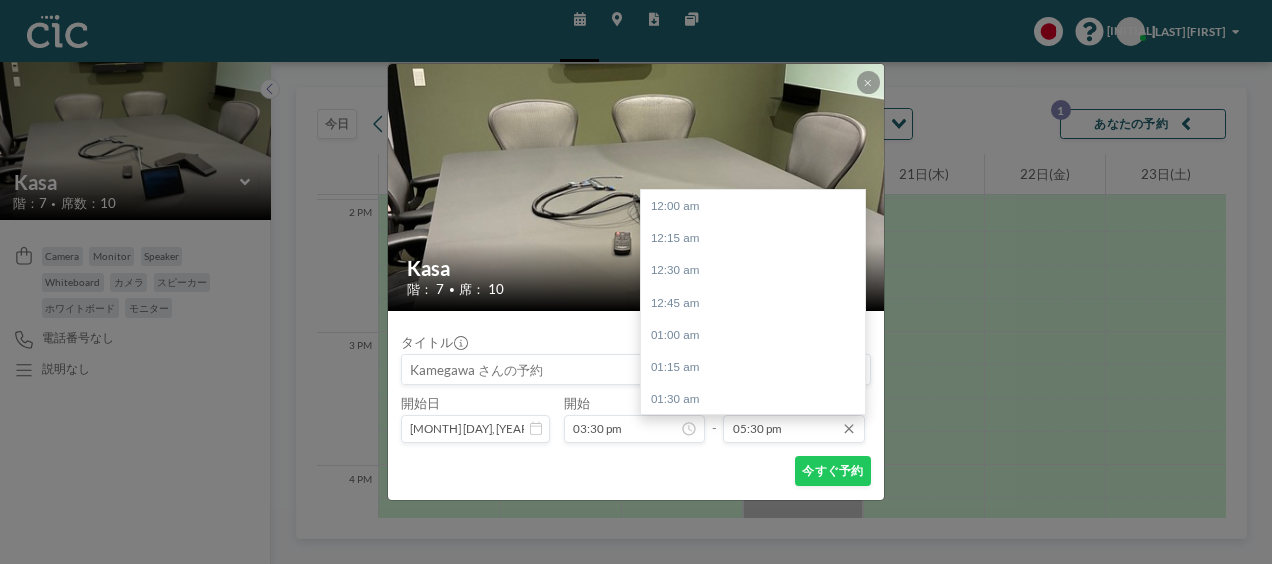 scroll, scrollTop: 2260, scrollLeft: 0, axis: vertical 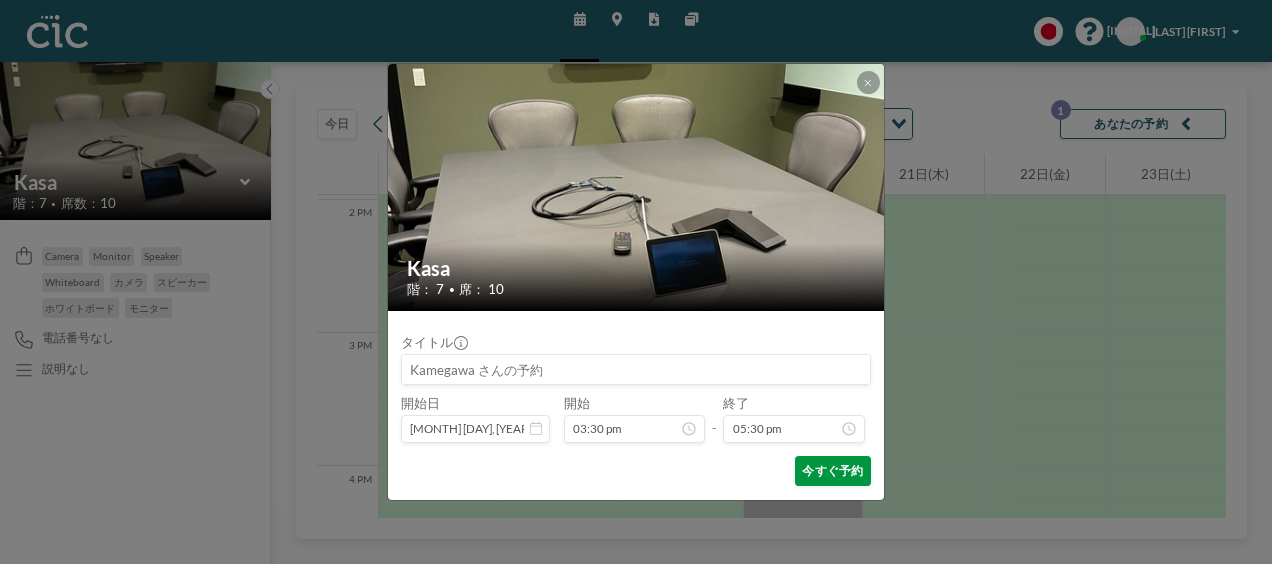 click on "今すぐ予約" at bounding box center [833, 471] 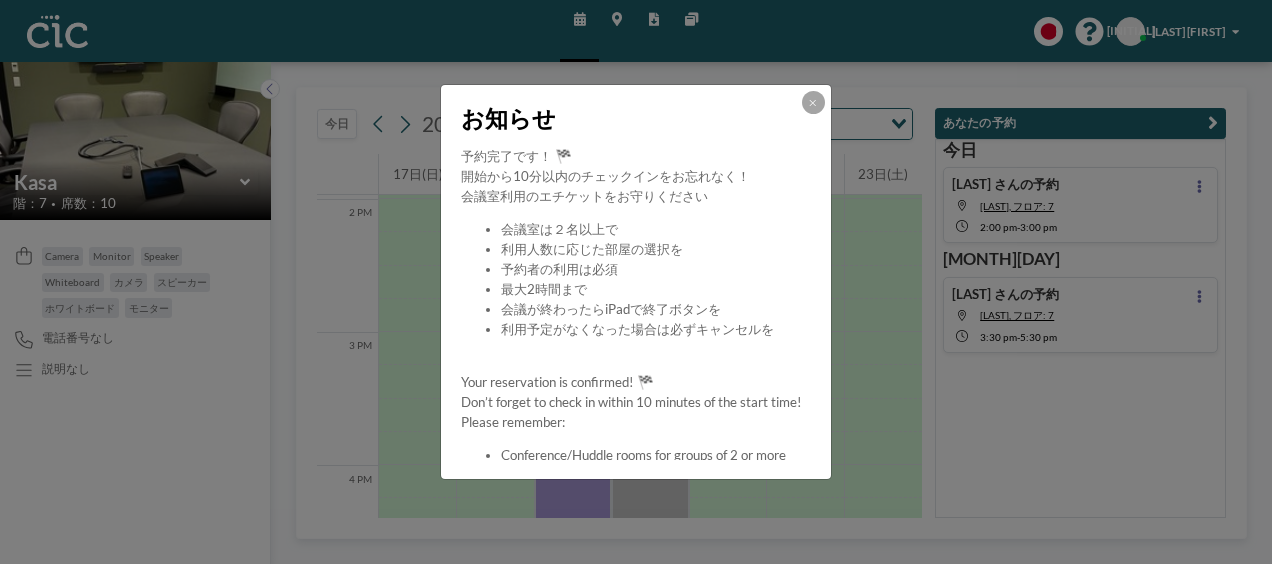 click on "お知らせ" at bounding box center (636, 116) 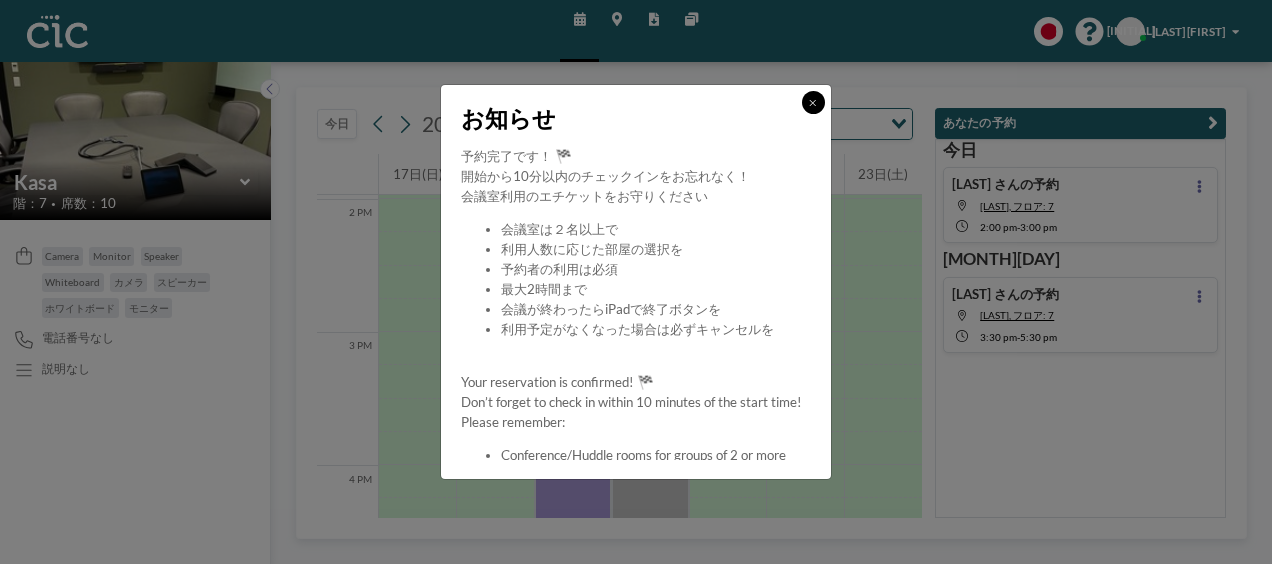 click at bounding box center (813, 102) 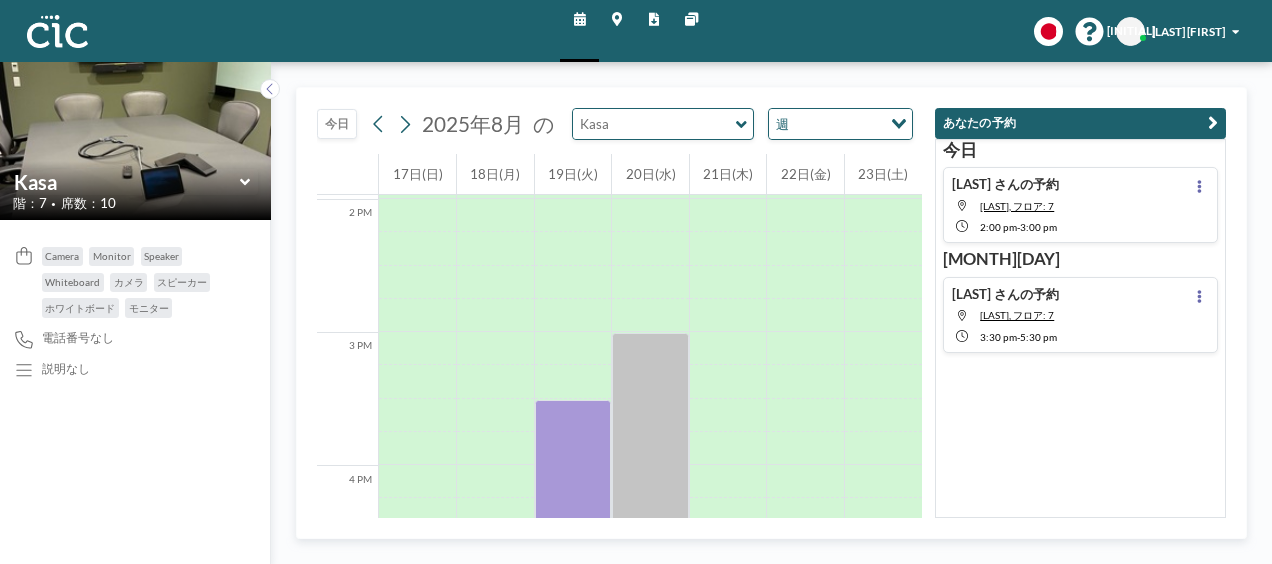 click at bounding box center (654, 124) 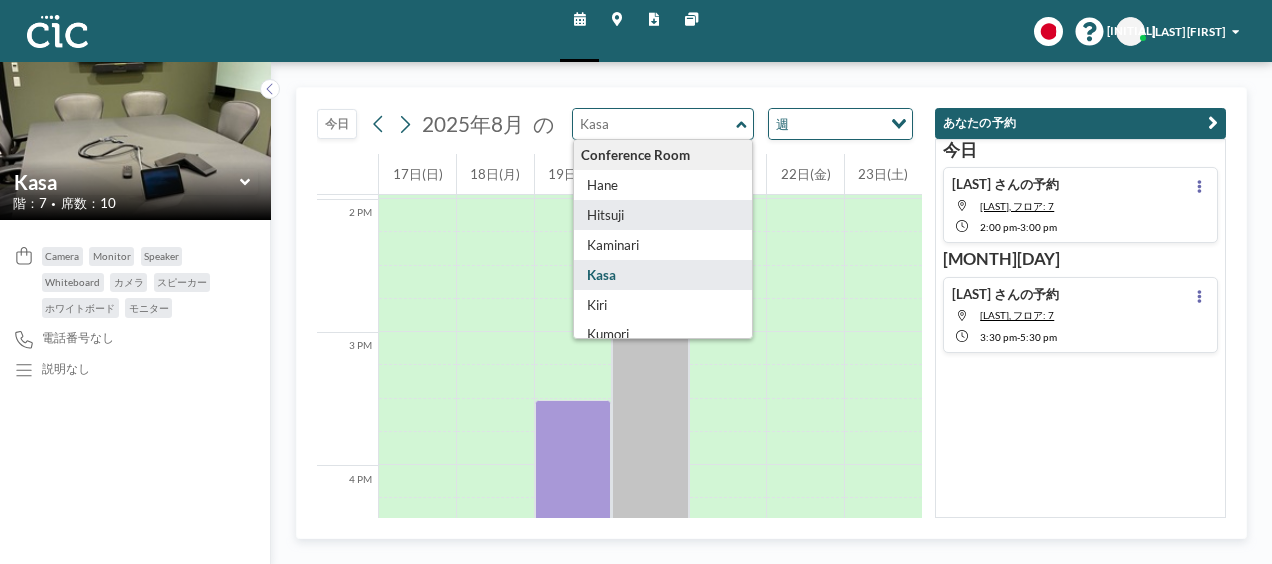 type on "Hitsuji" 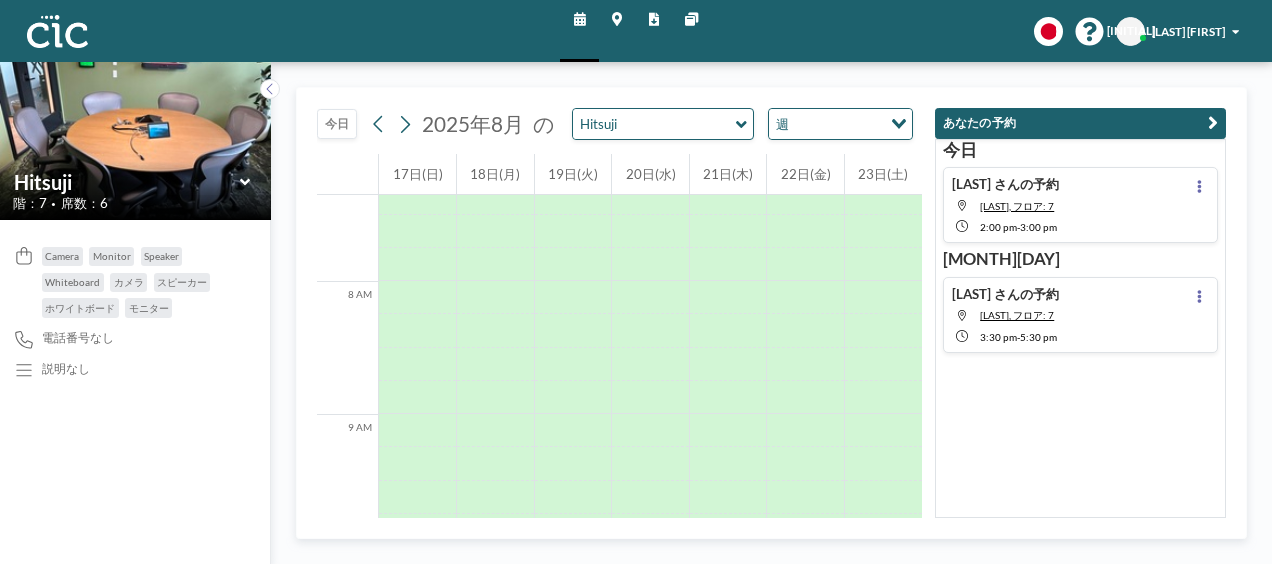 scroll, scrollTop: 1007, scrollLeft: 0, axis: vertical 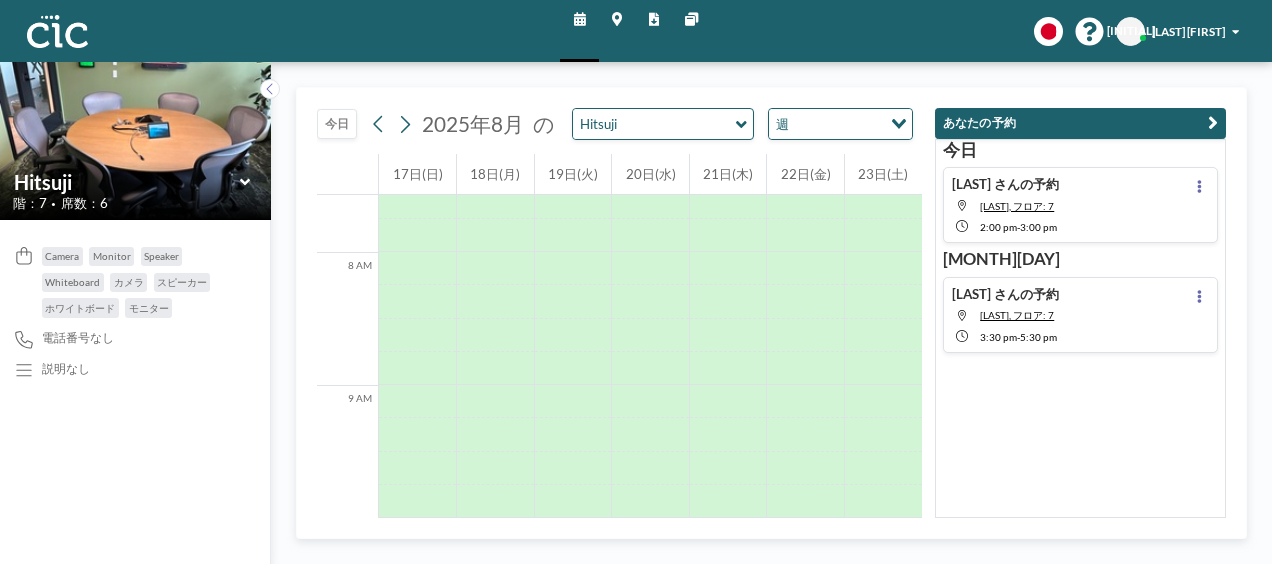 click on "今日" at bounding box center (337, 124) 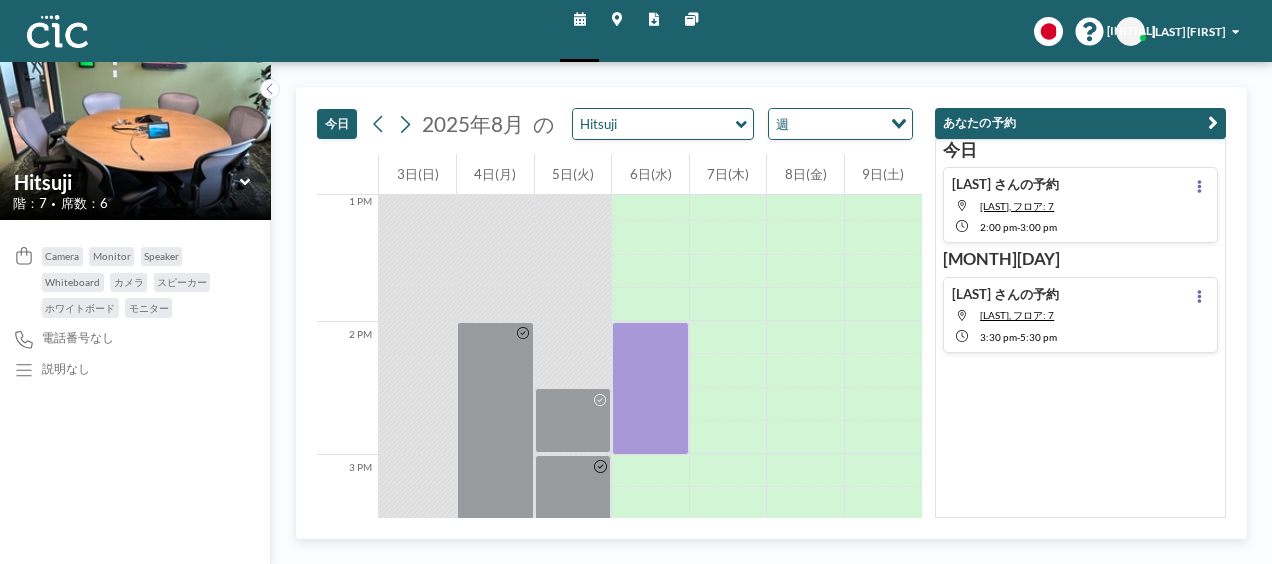 scroll, scrollTop: 1740, scrollLeft: 0, axis: vertical 